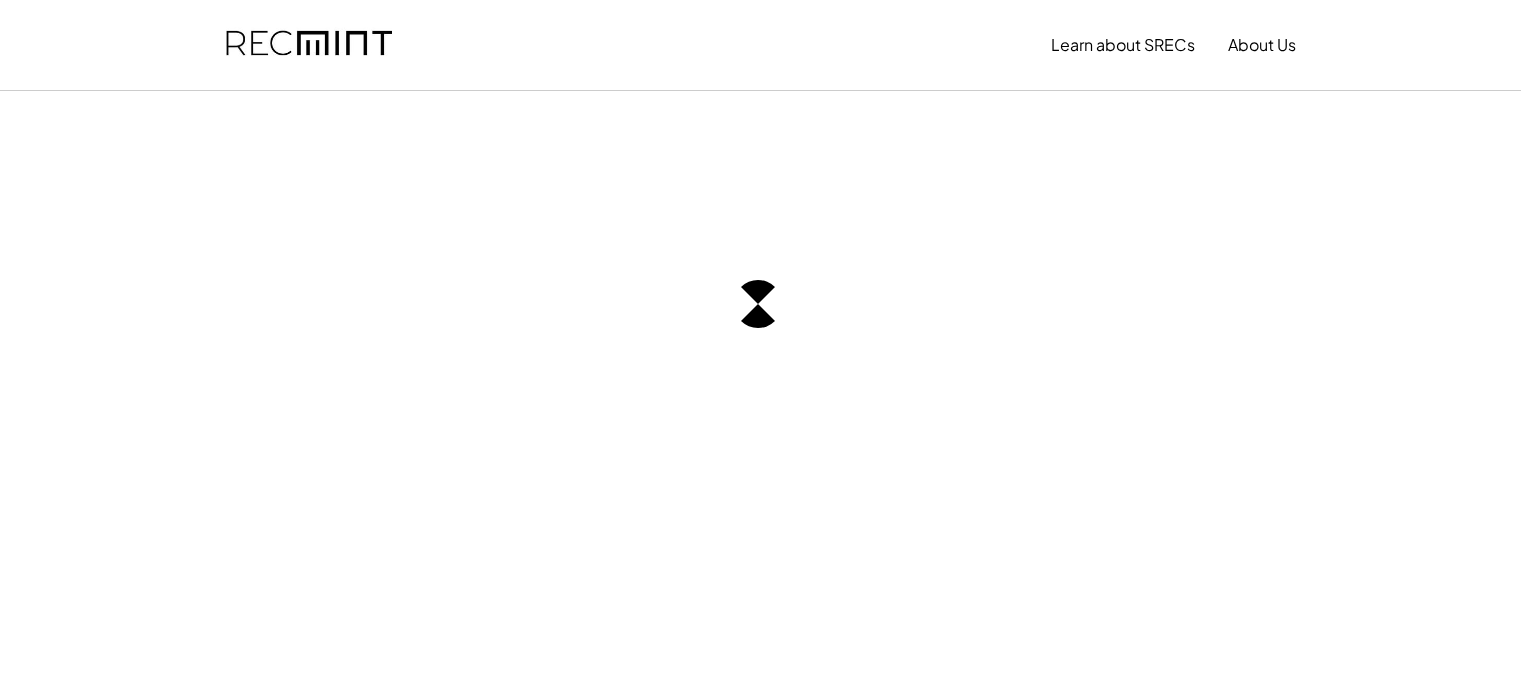 scroll, scrollTop: 0, scrollLeft: 0, axis: both 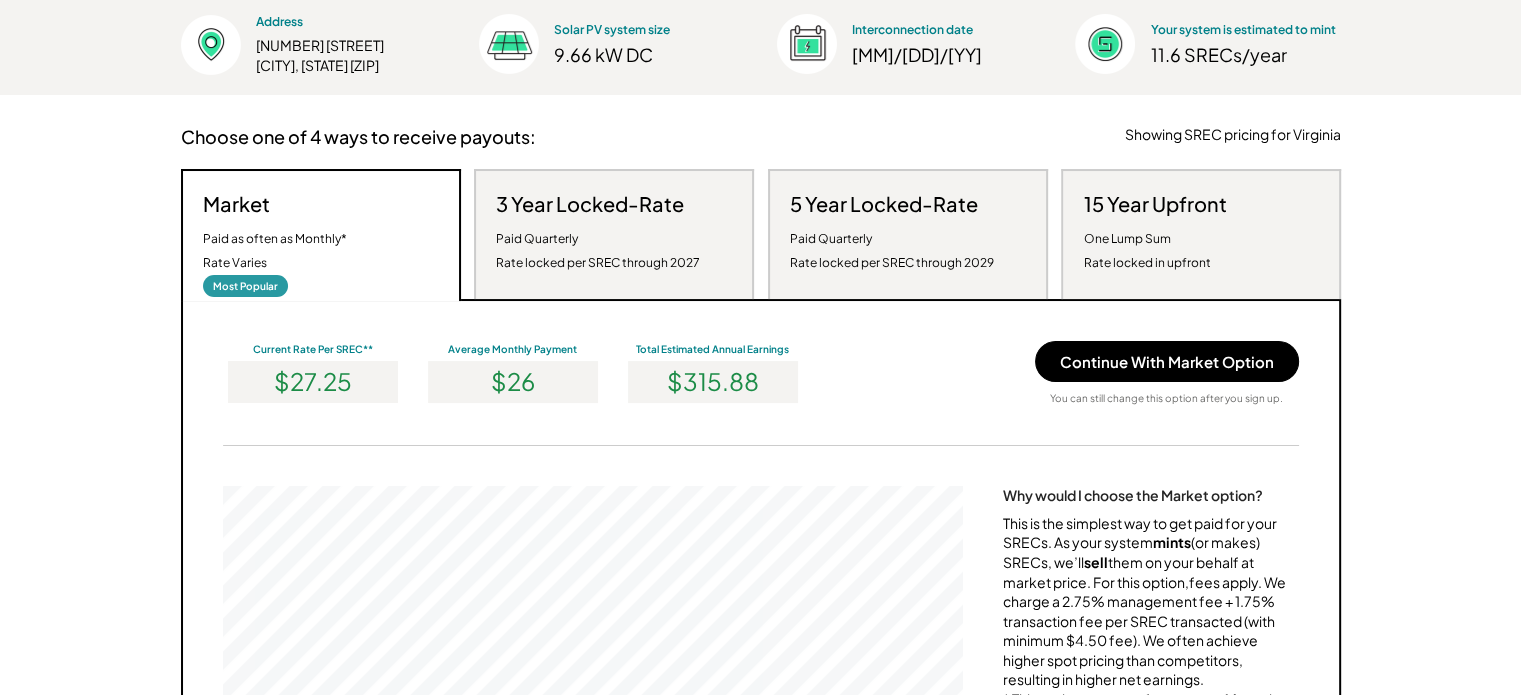 click on "Paid Quarterly
Rate locked per SREC through 2027" at bounding box center (598, 251) 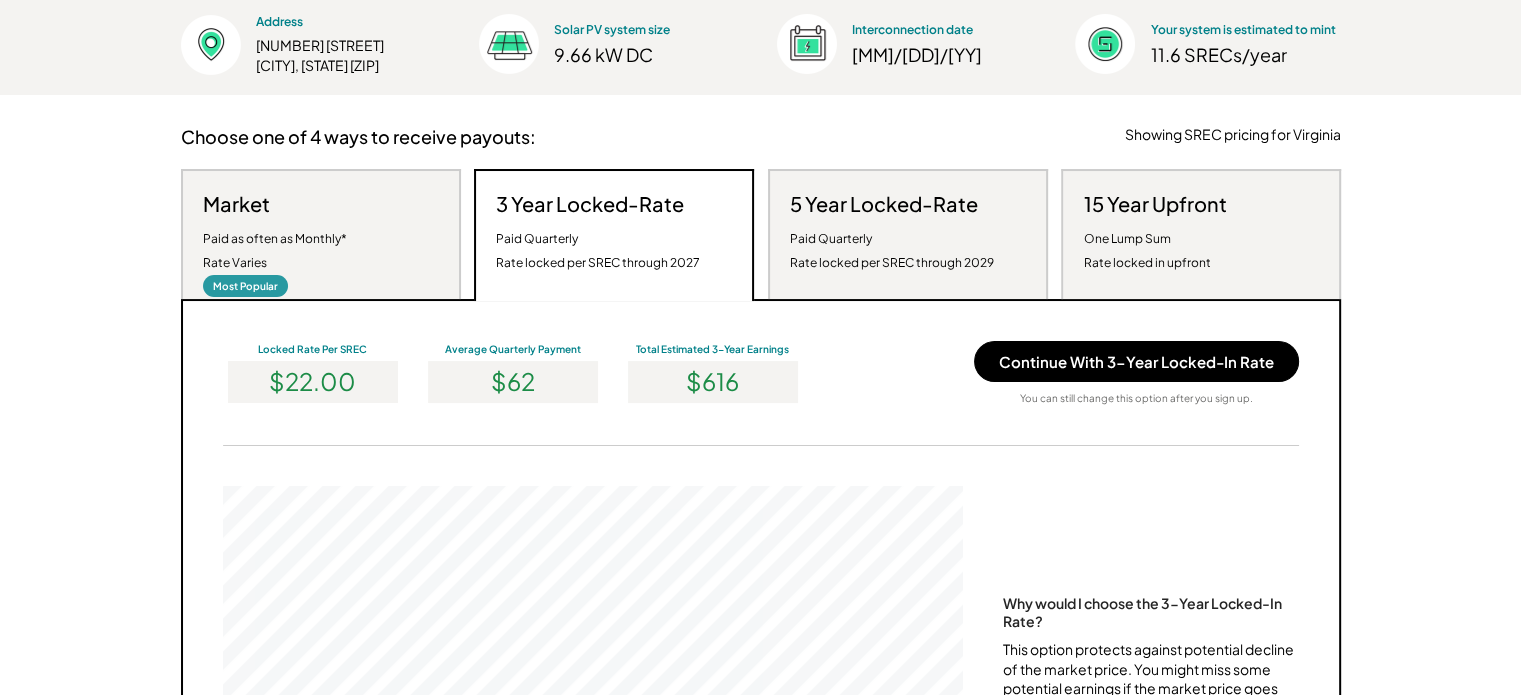 scroll, scrollTop: 999620, scrollLeft: 999260, axis: both 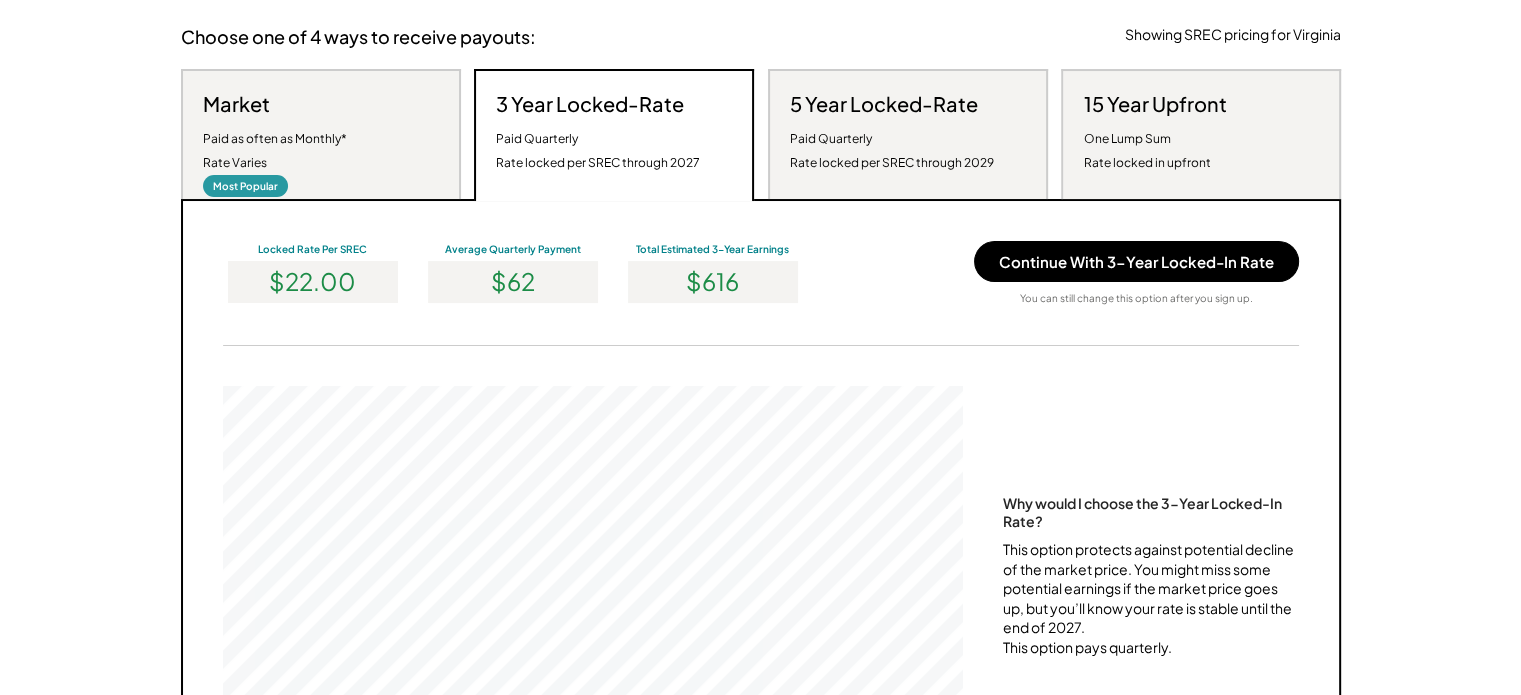 click on "5 Year Locked-Rate Paid Quarterly
Rate locked per SREC through 2029" at bounding box center [908, 134] 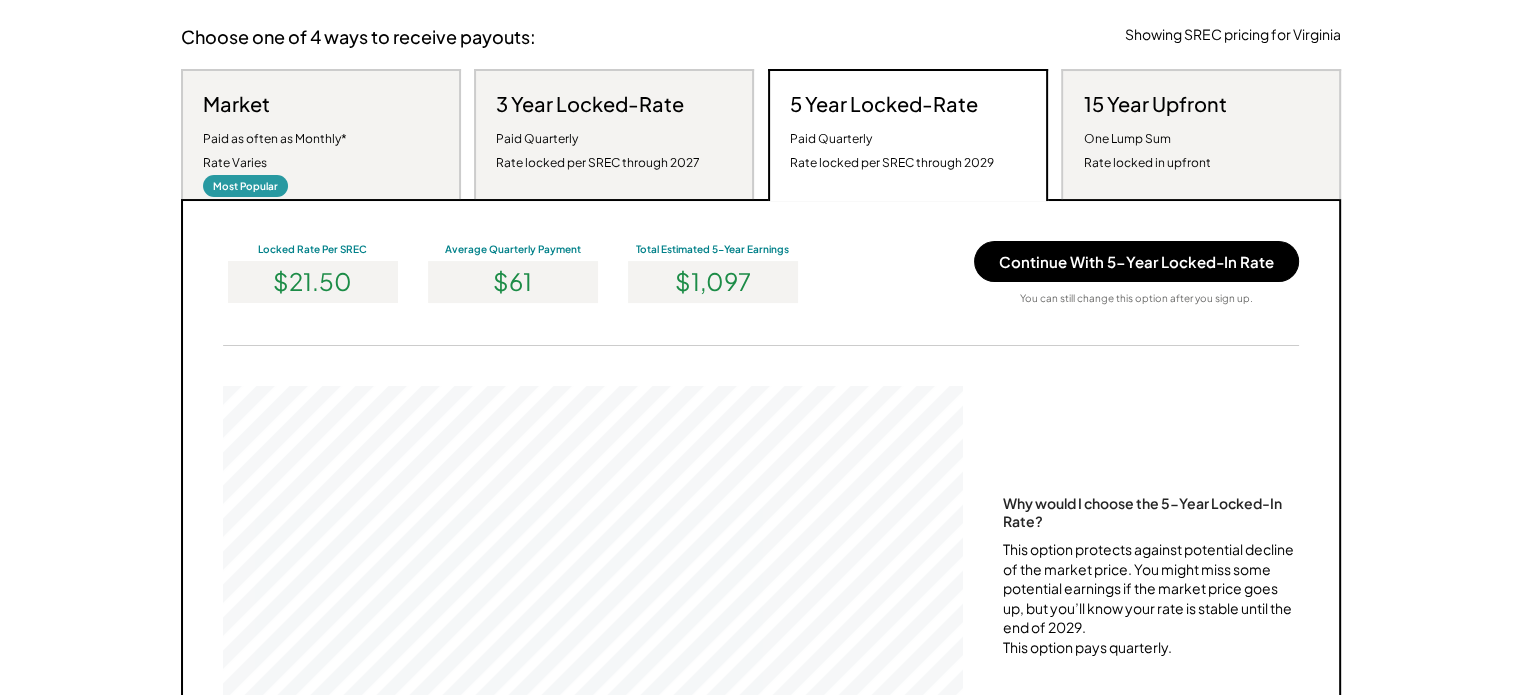 scroll, scrollTop: 999620, scrollLeft: 999260, axis: both 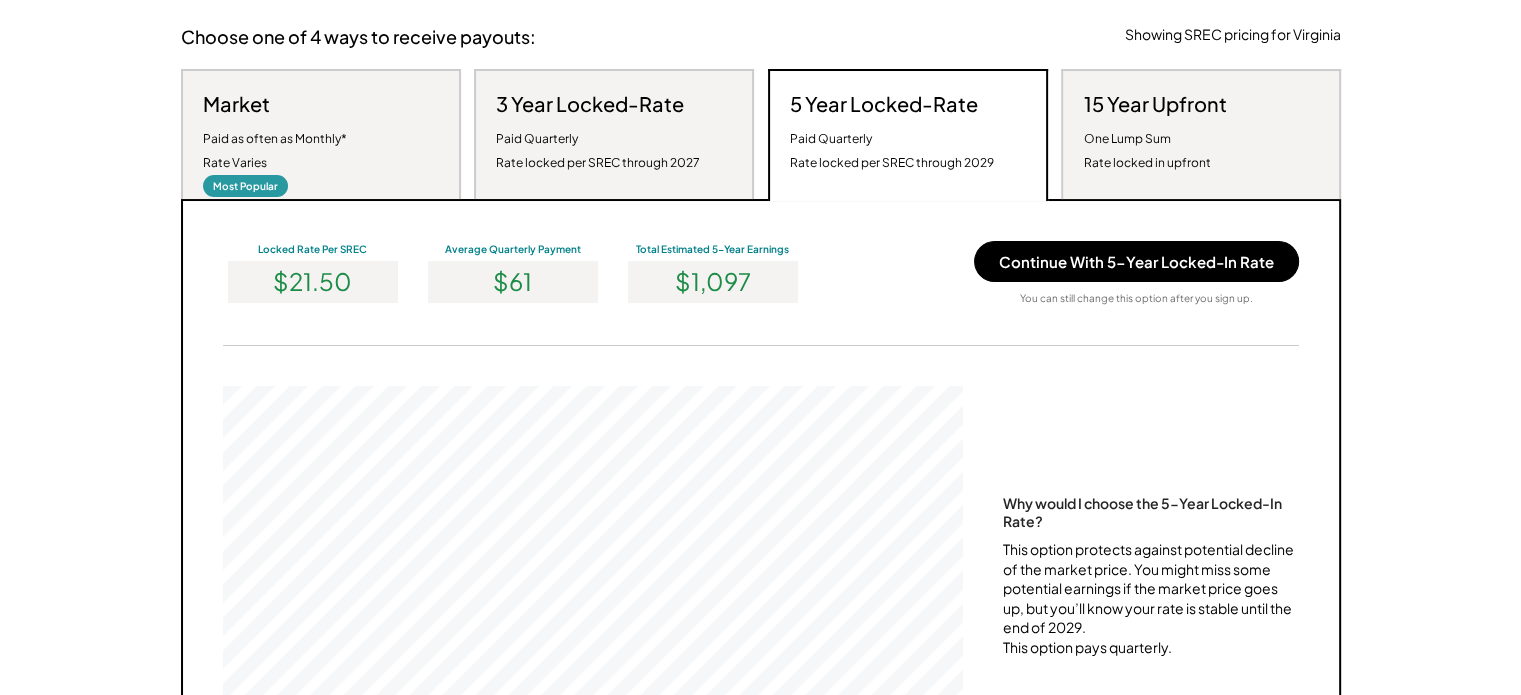 click on "One Lump Sum
Rate locked in upfront" at bounding box center [1146, 151] 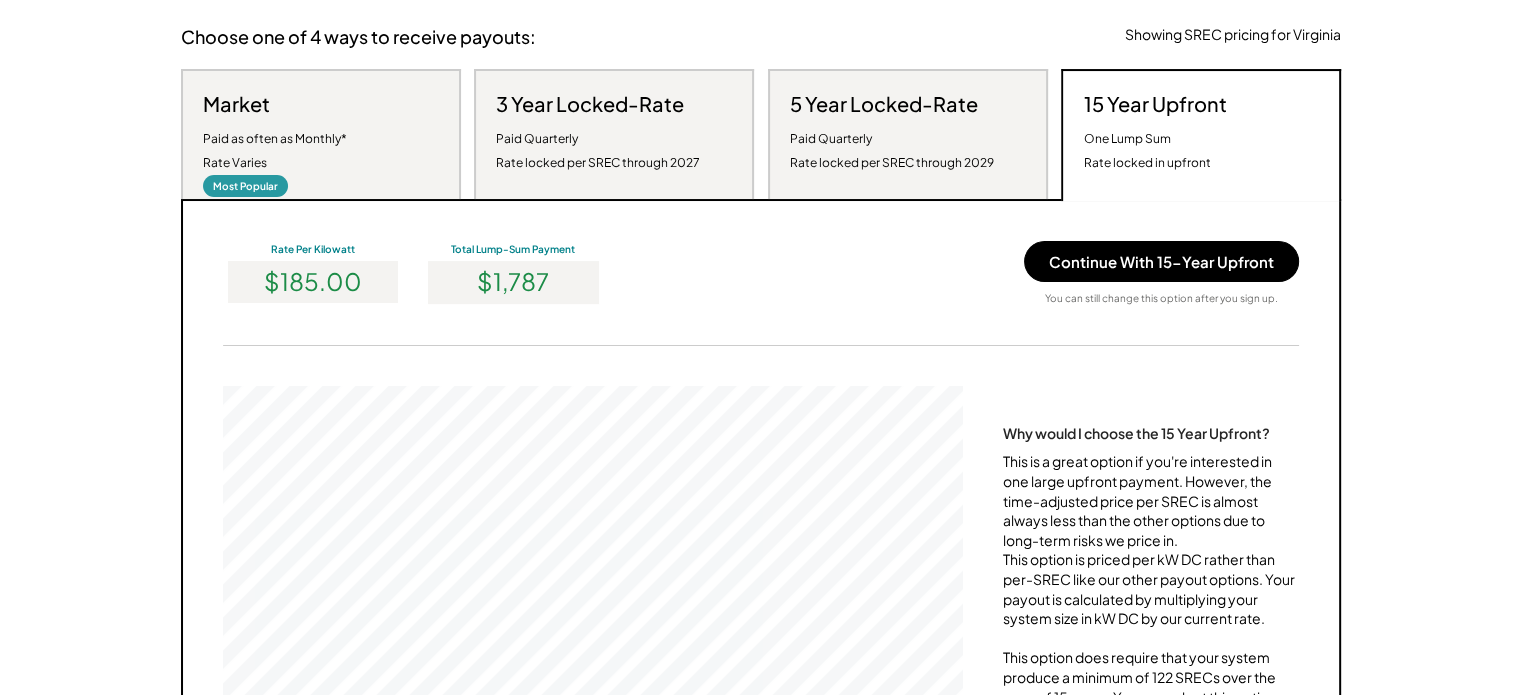 scroll, scrollTop: 999620, scrollLeft: 999260, axis: both 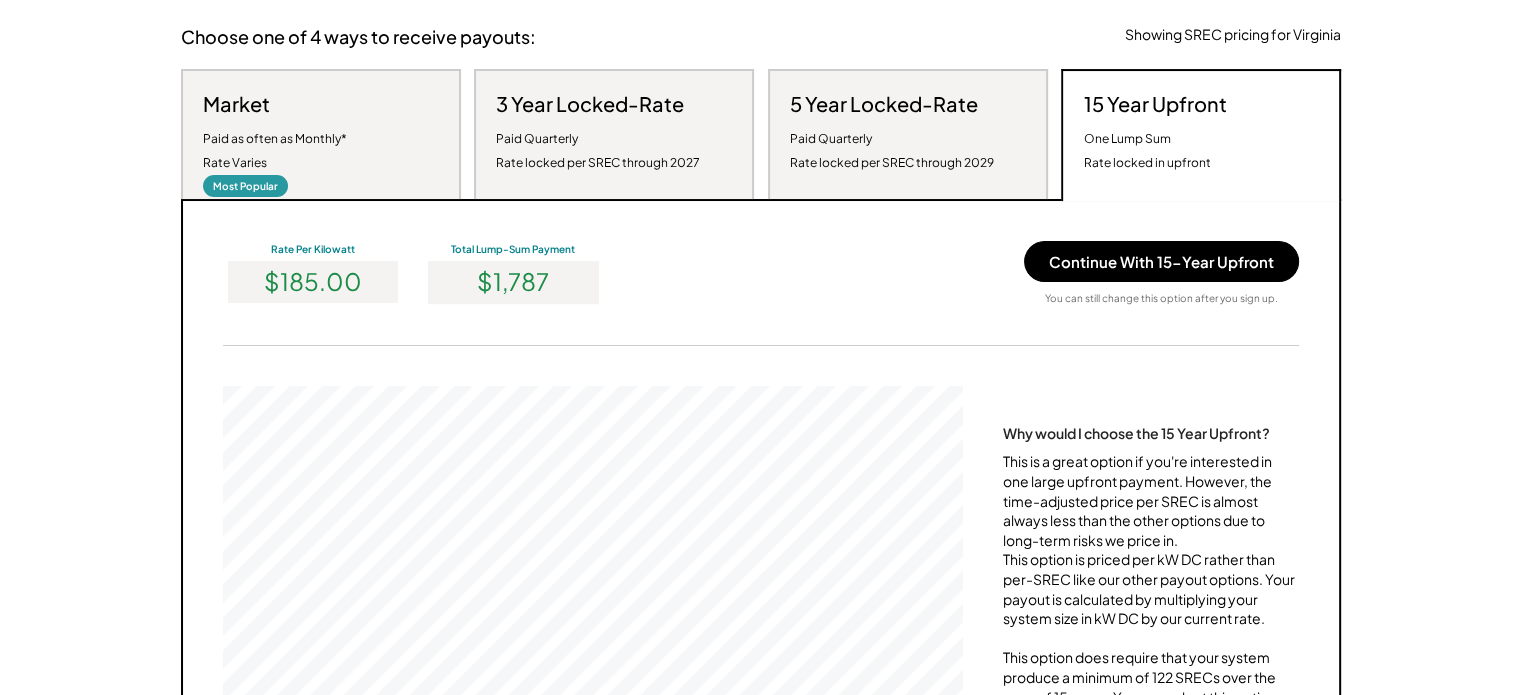 click on "Most Popular" at bounding box center (245, 186) 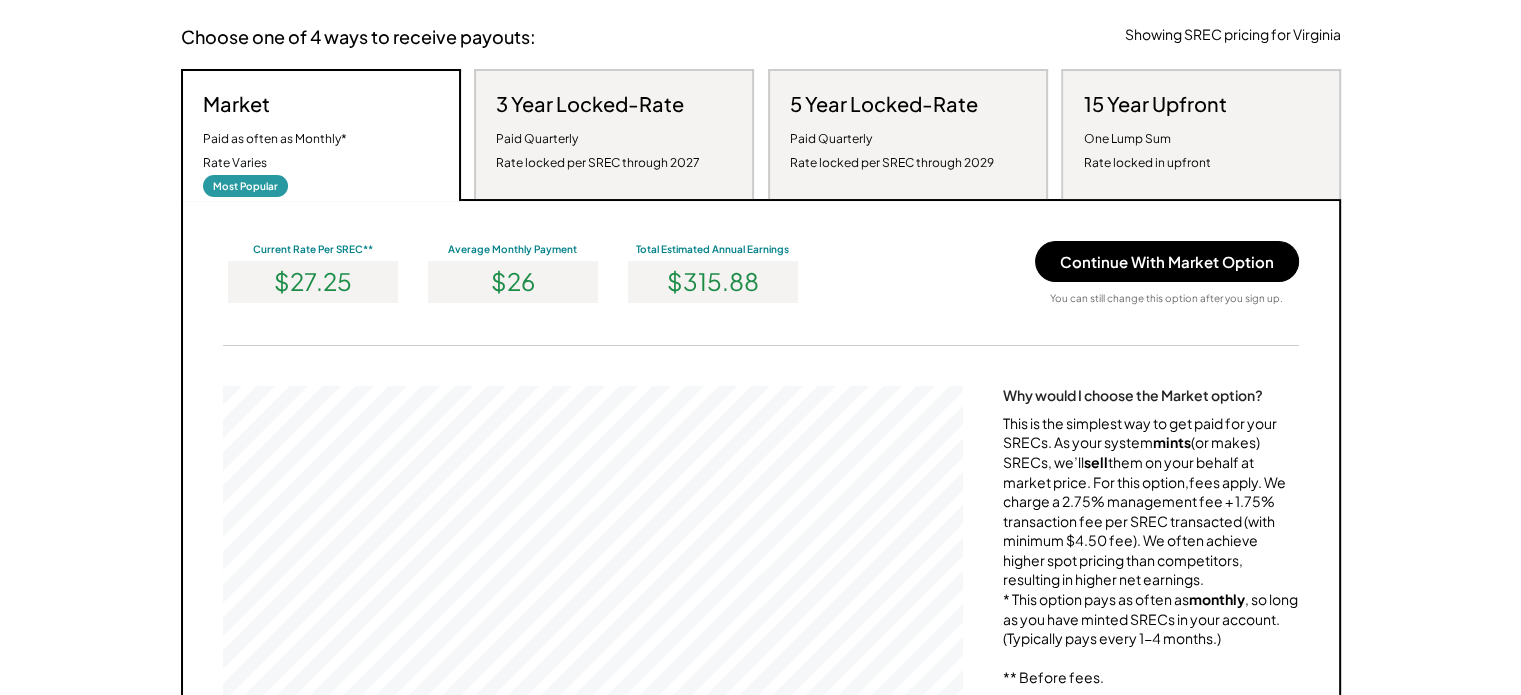scroll, scrollTop: 999620, scrollLeft: 999260, axis: both 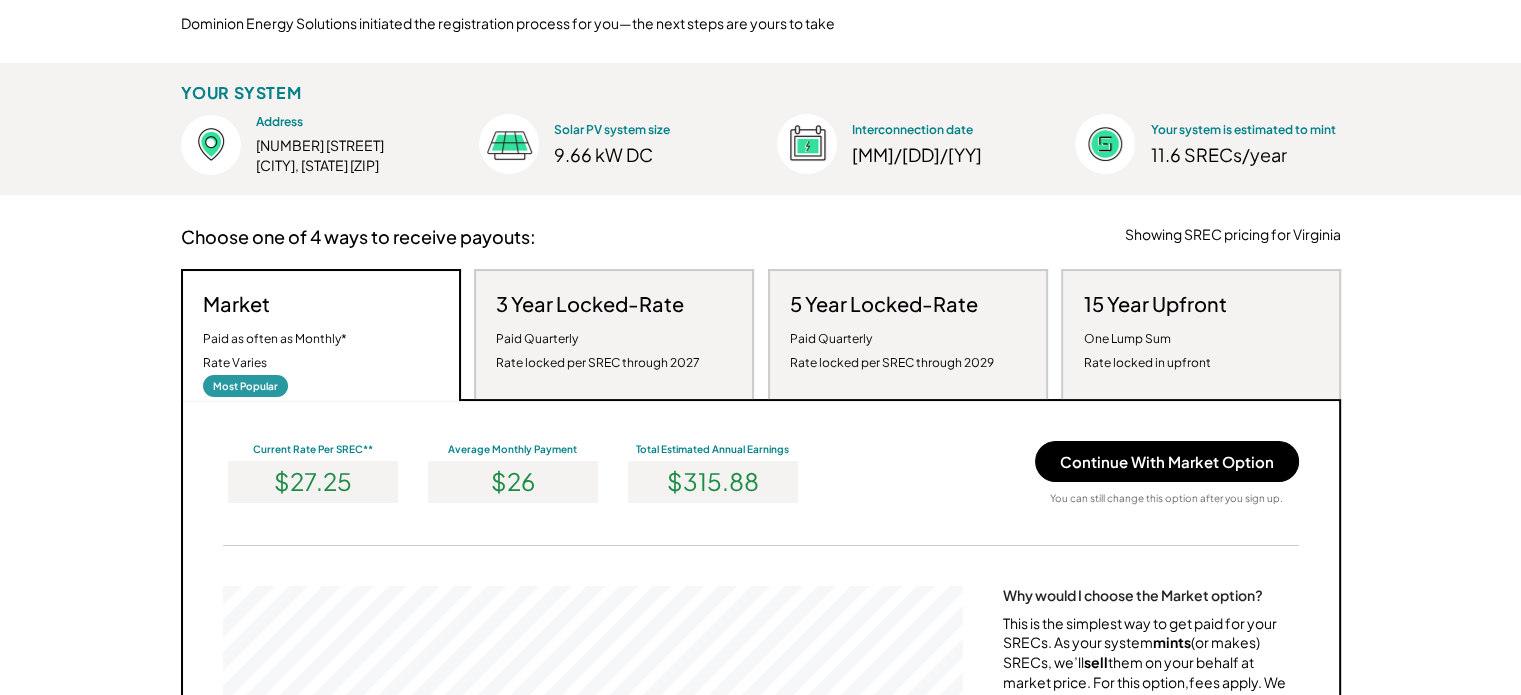 click on "Paid Quarterly
Rate locked per SREC through 2027" at bounding box center (598, 351) 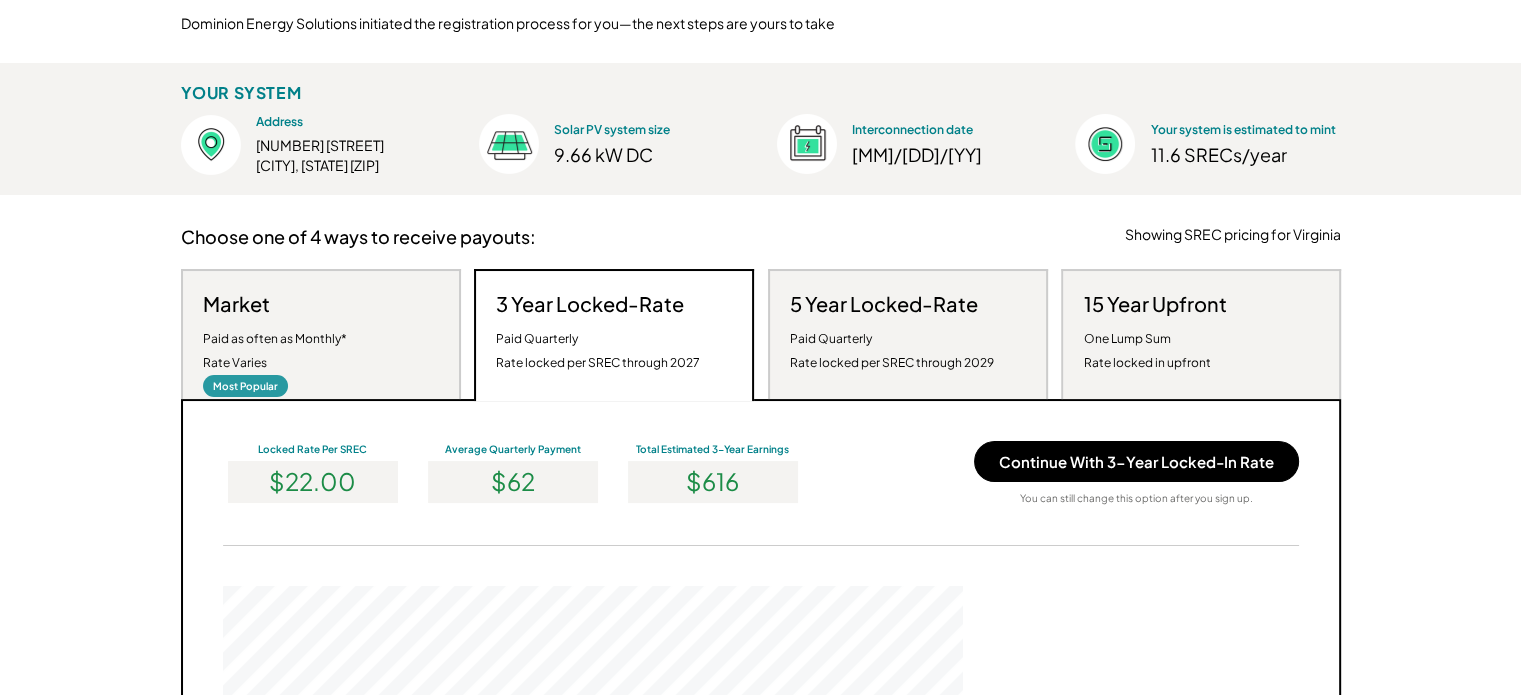 scroll, scrollTop: 999620, scrollLeft: 999260, axis: both 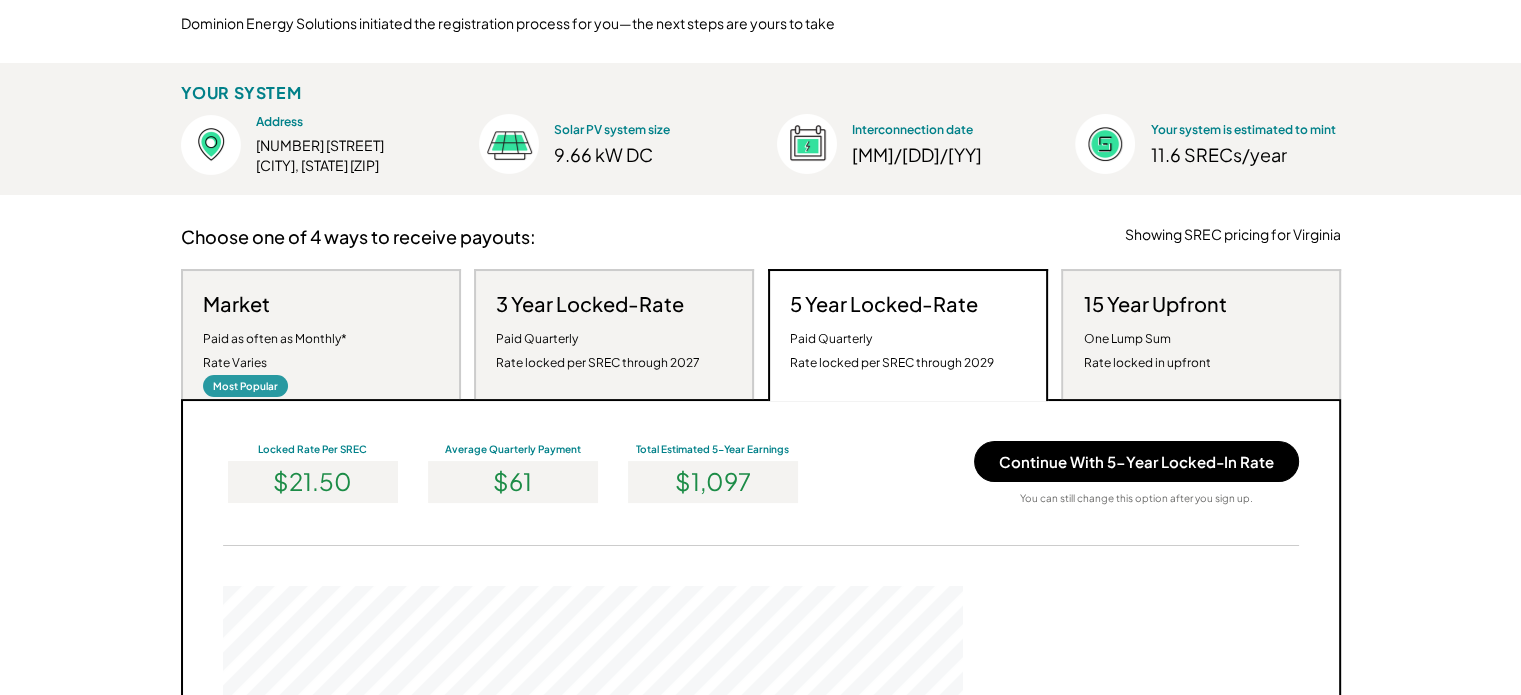 click on "Market Paid as often as Monthly*
Rate Varies Most Popular" at bounding box center [321, 334] 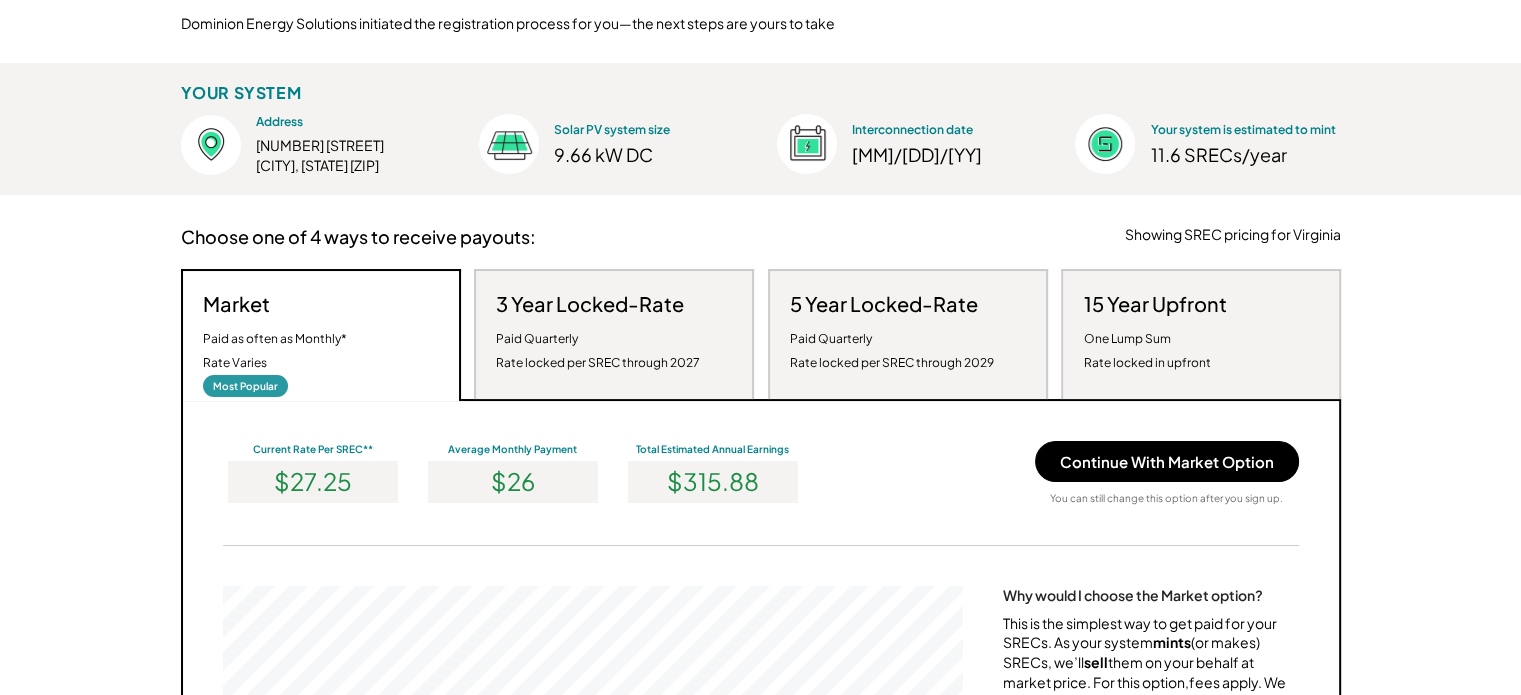 scroll, scrollTop: 999620, scrollLeft: 999260, axis: both 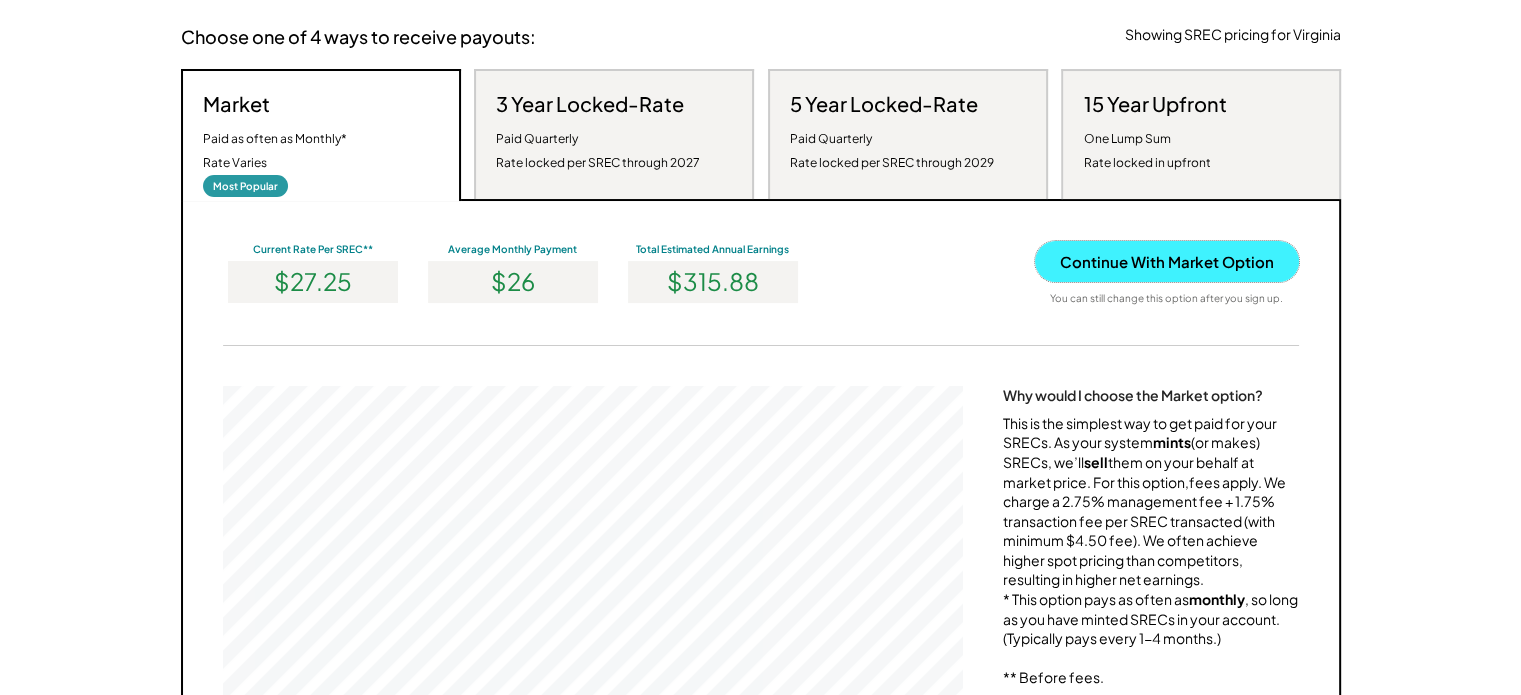 click on "Continue With Market Option" at bounding box center [1167, 261] 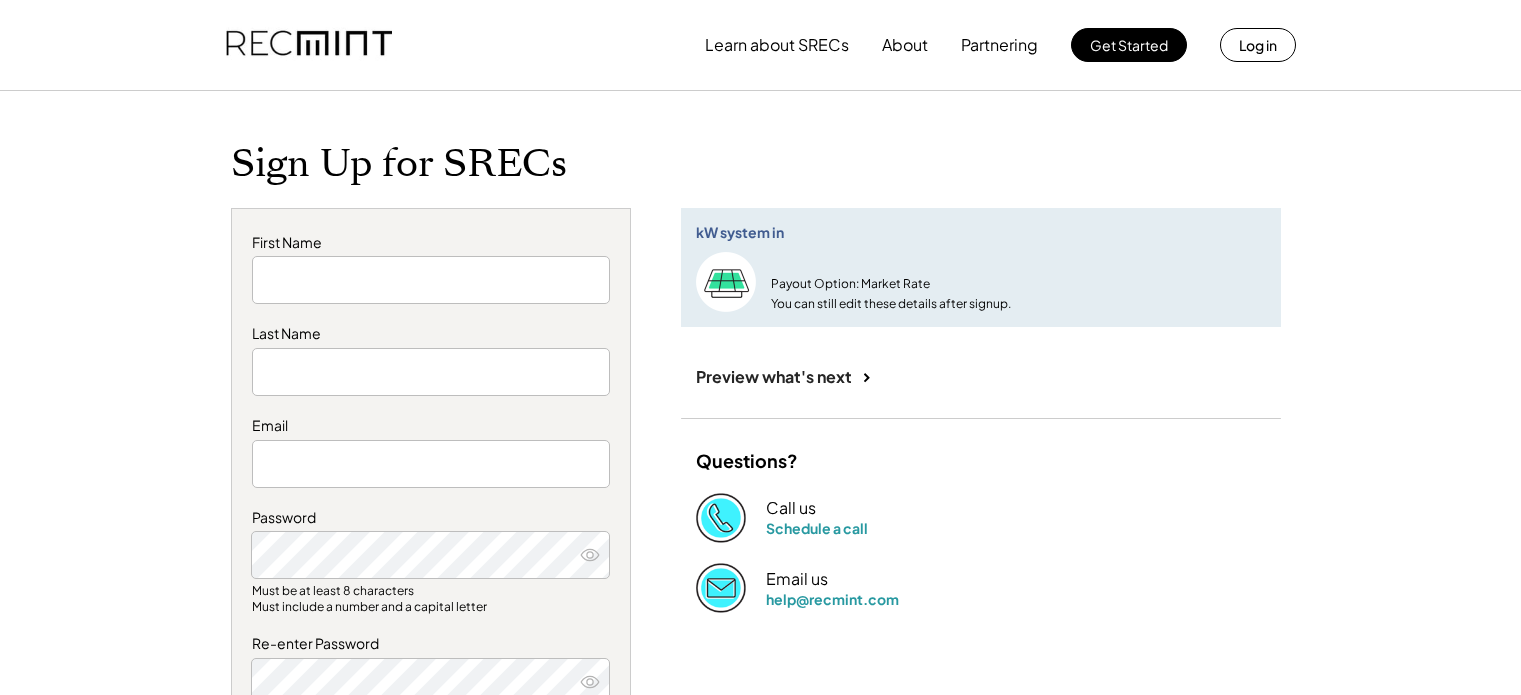 scroll, scrollTop: 0, scrollLeft: 0, axis: both 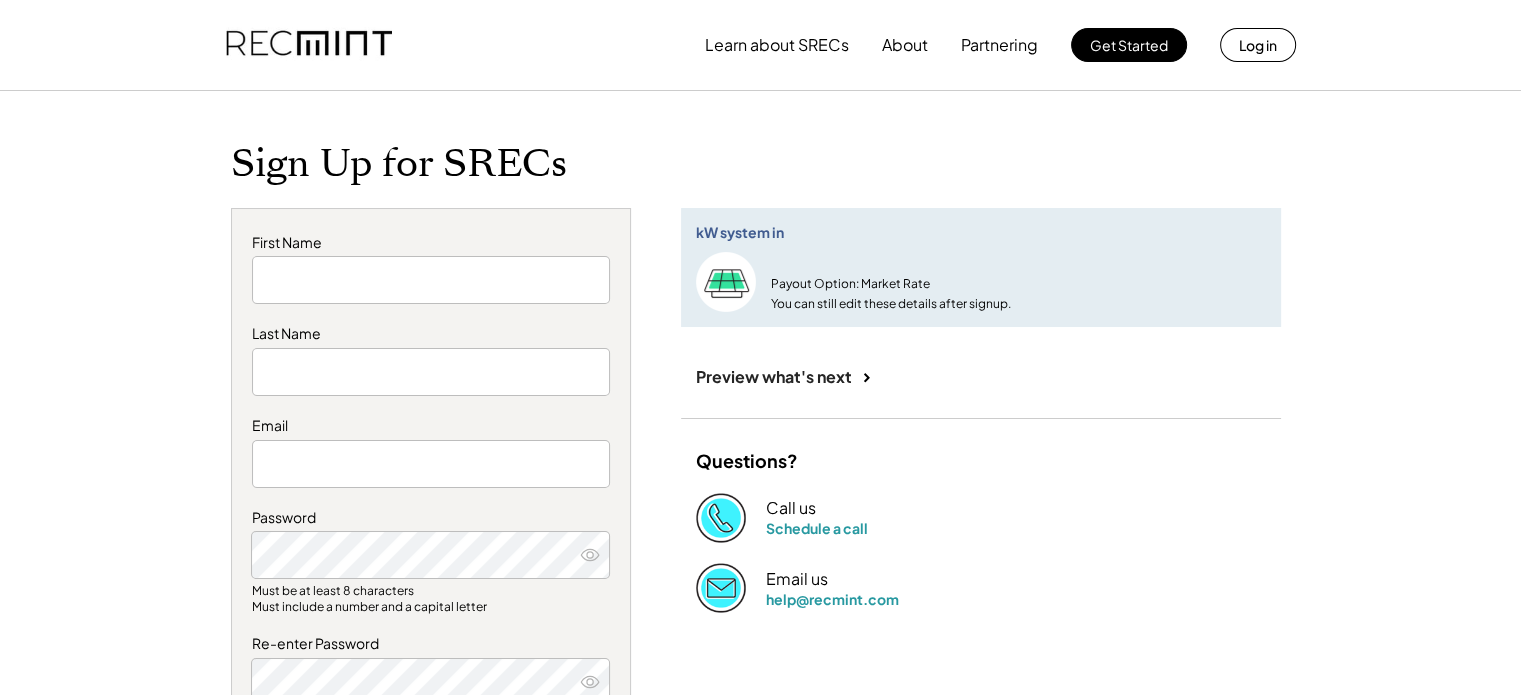 type on "****" 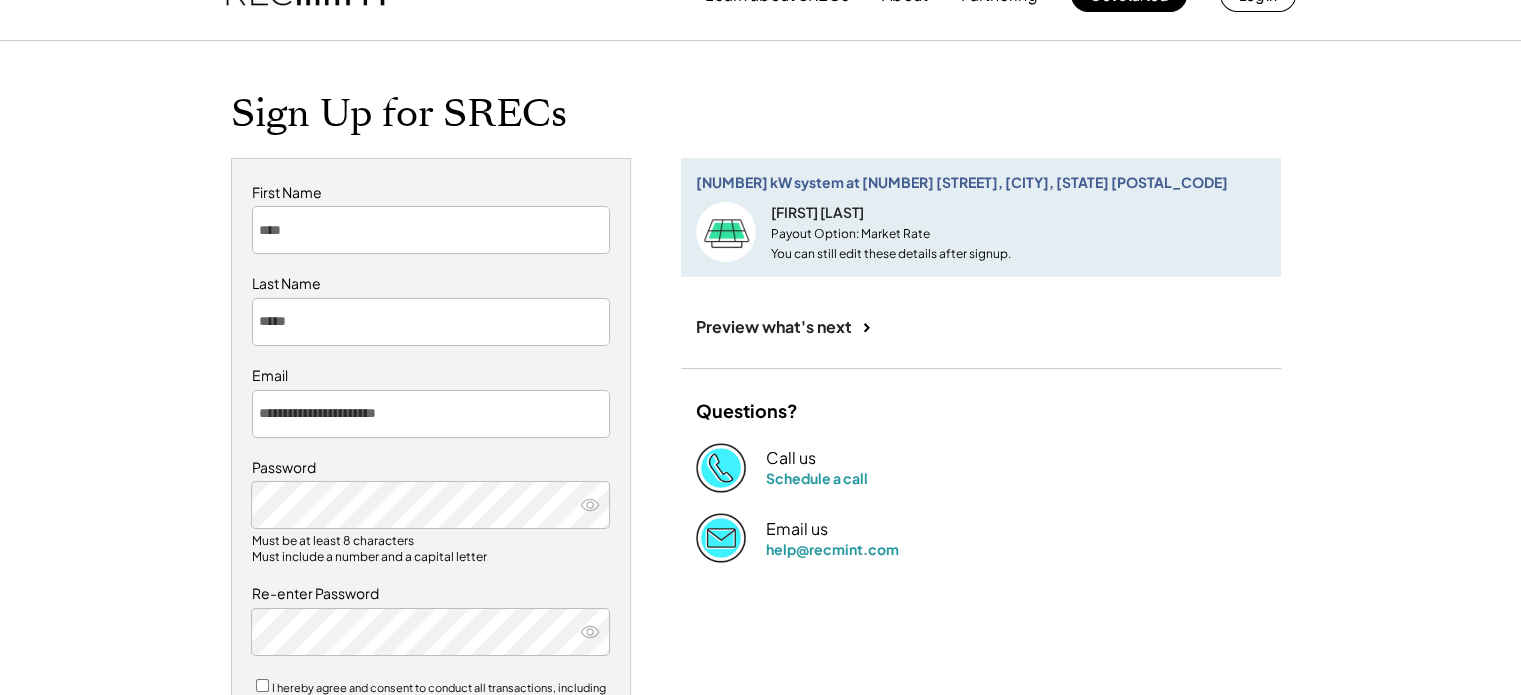 scroll, scrollTop: 100, scrollLeft: 0, axis: vertical 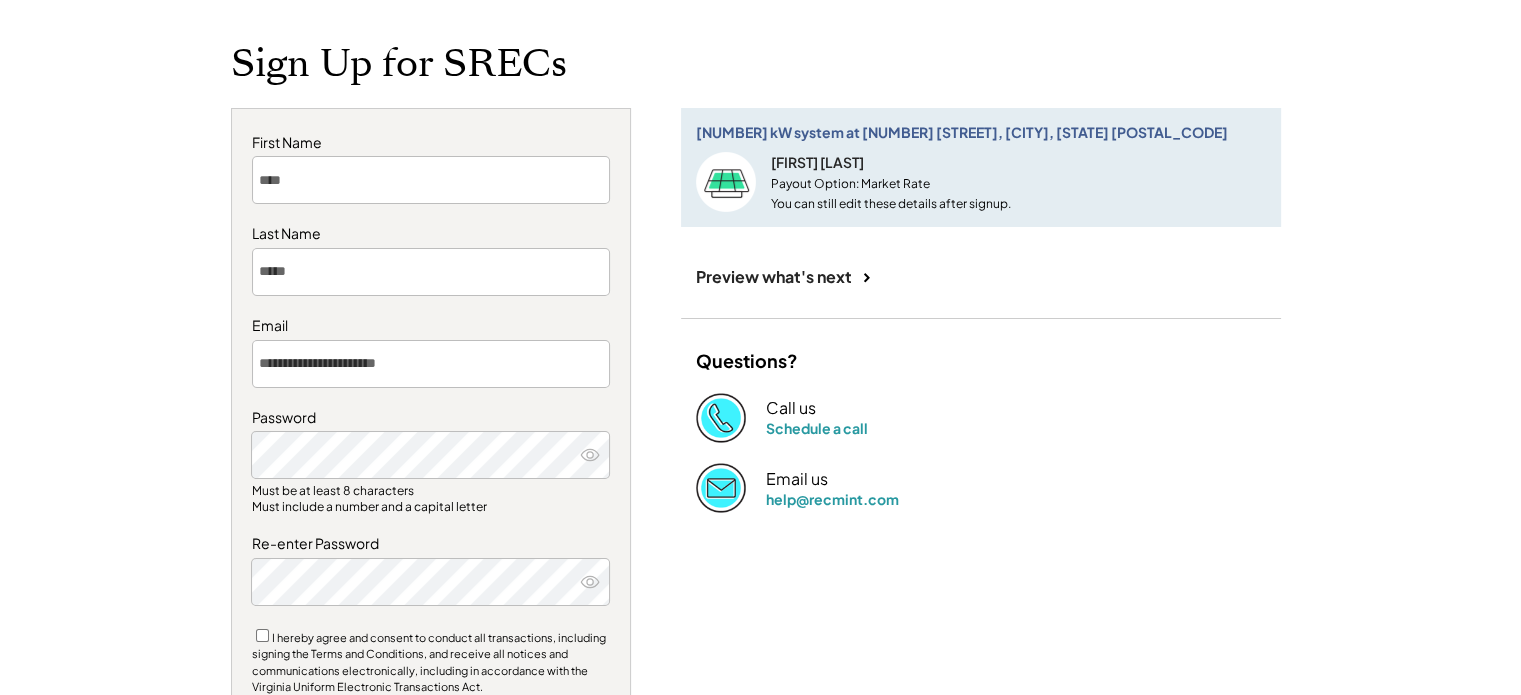 click at bounding box center (252, 479) 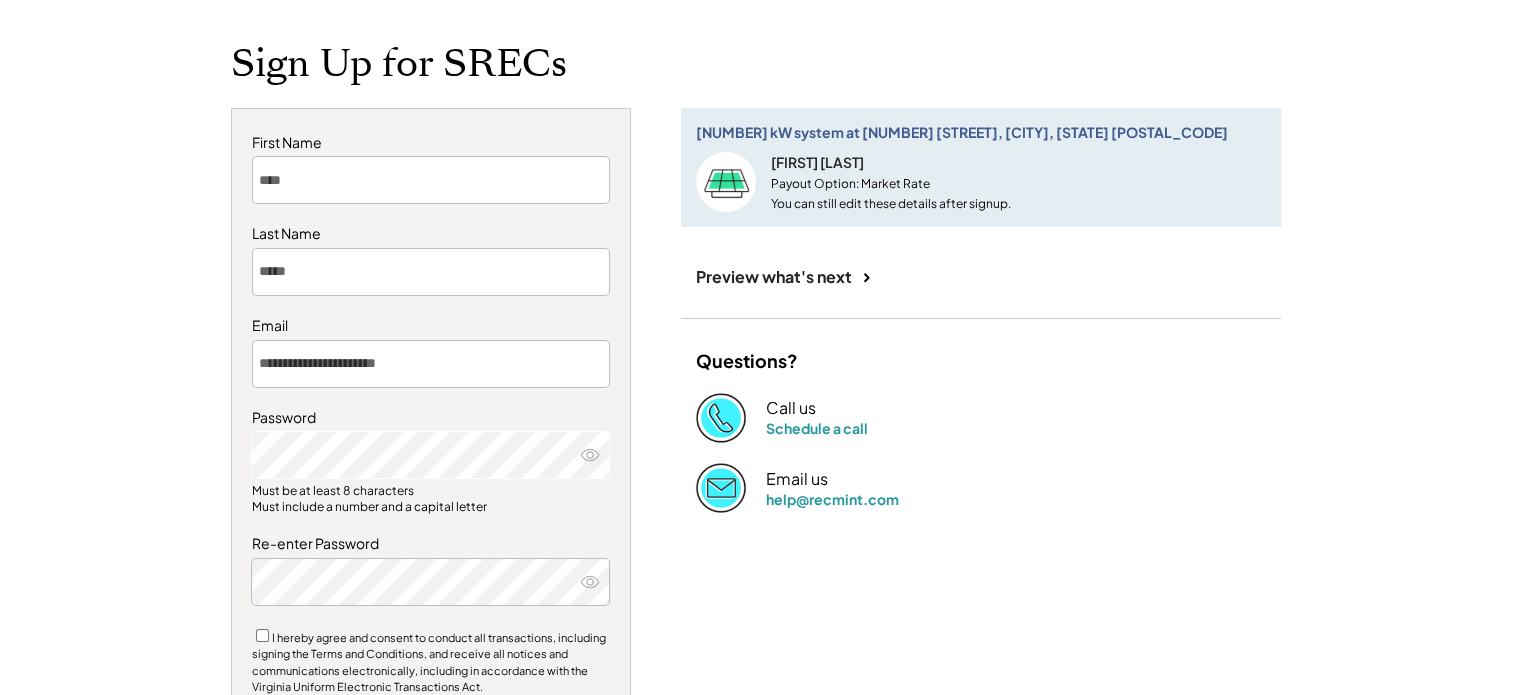 scroll, scrollTop: 400, scrollLeft: 0, axis: vertical 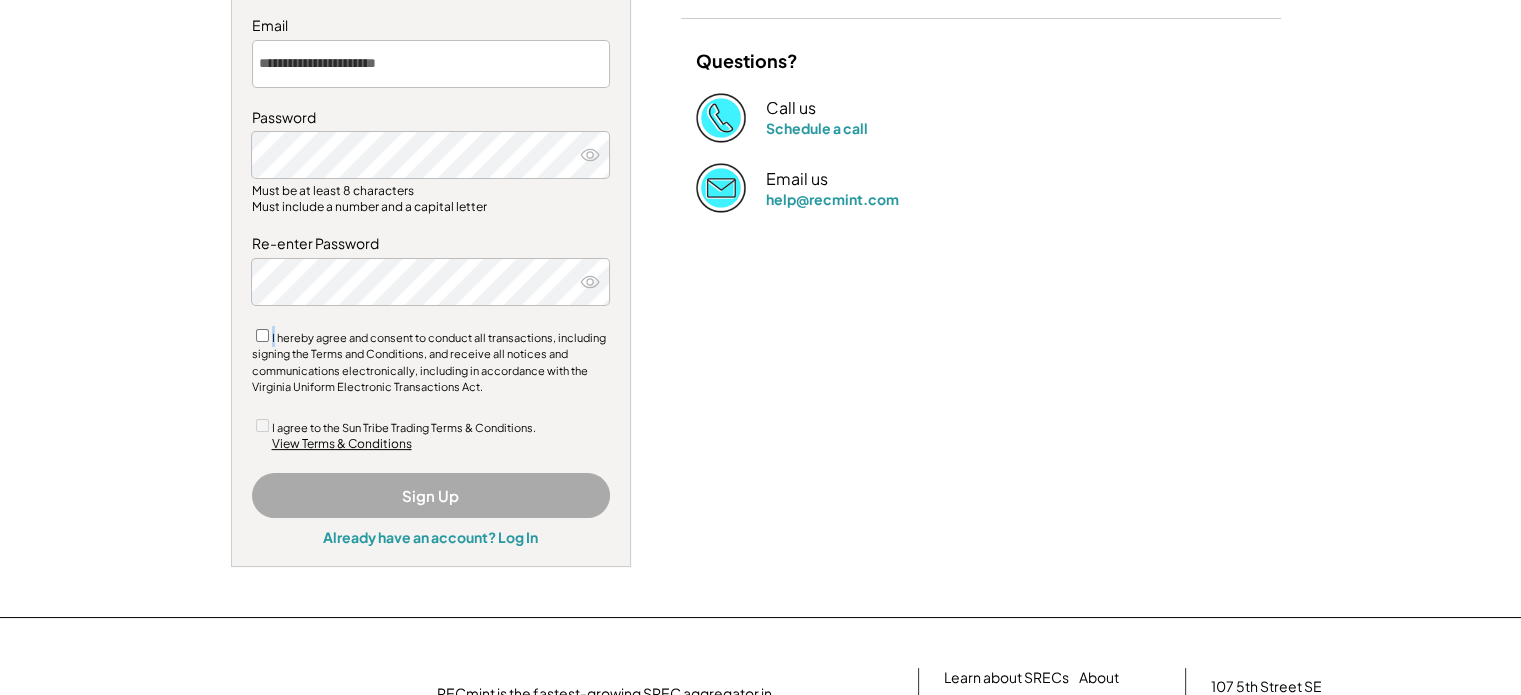 click on "I hereby agree and consent to conduct all transactions, including signing the Terms and Conditions, and receive all notices and communications electronically, including in accordance with the Virginia Uniform Electronic Transactions Act." at bounding box center [431, 361] 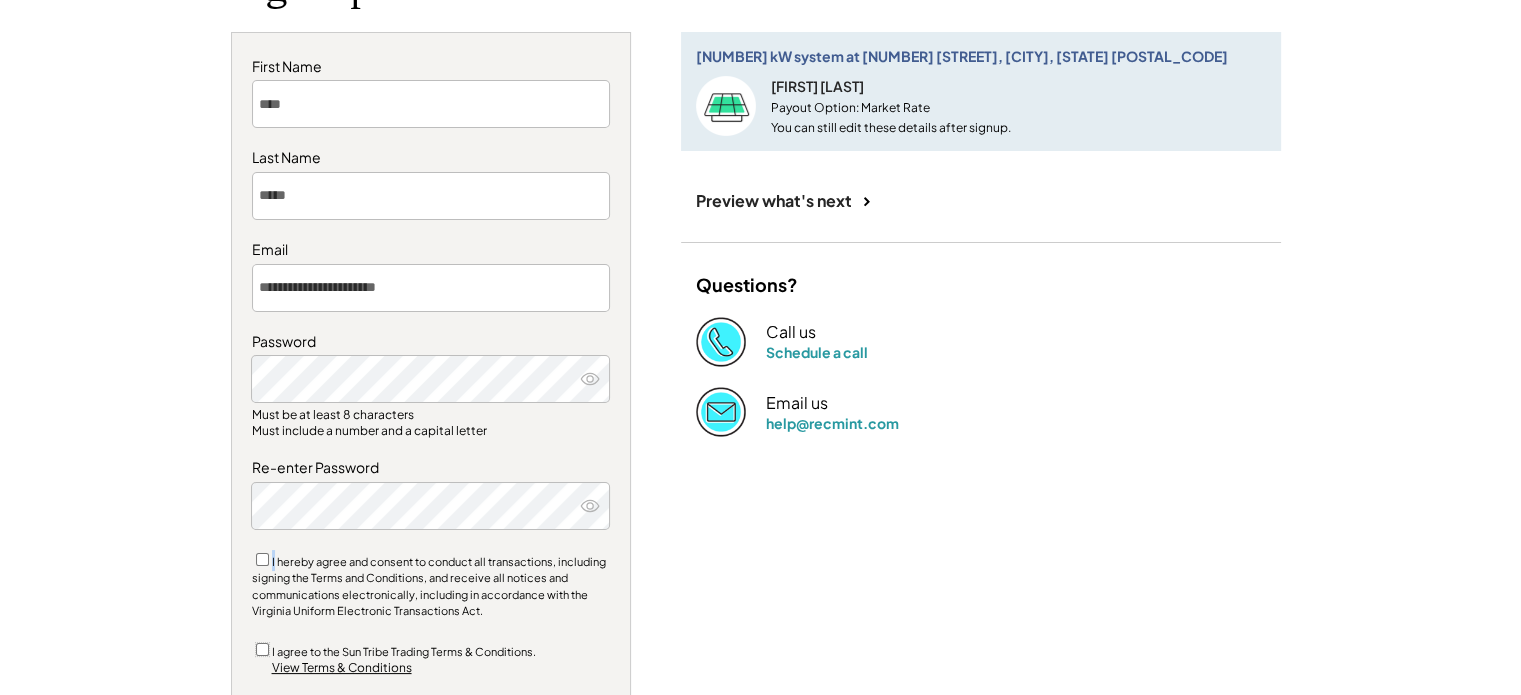 scroll, scrollTop: 300, scrollLeft: 0, axis: vertical 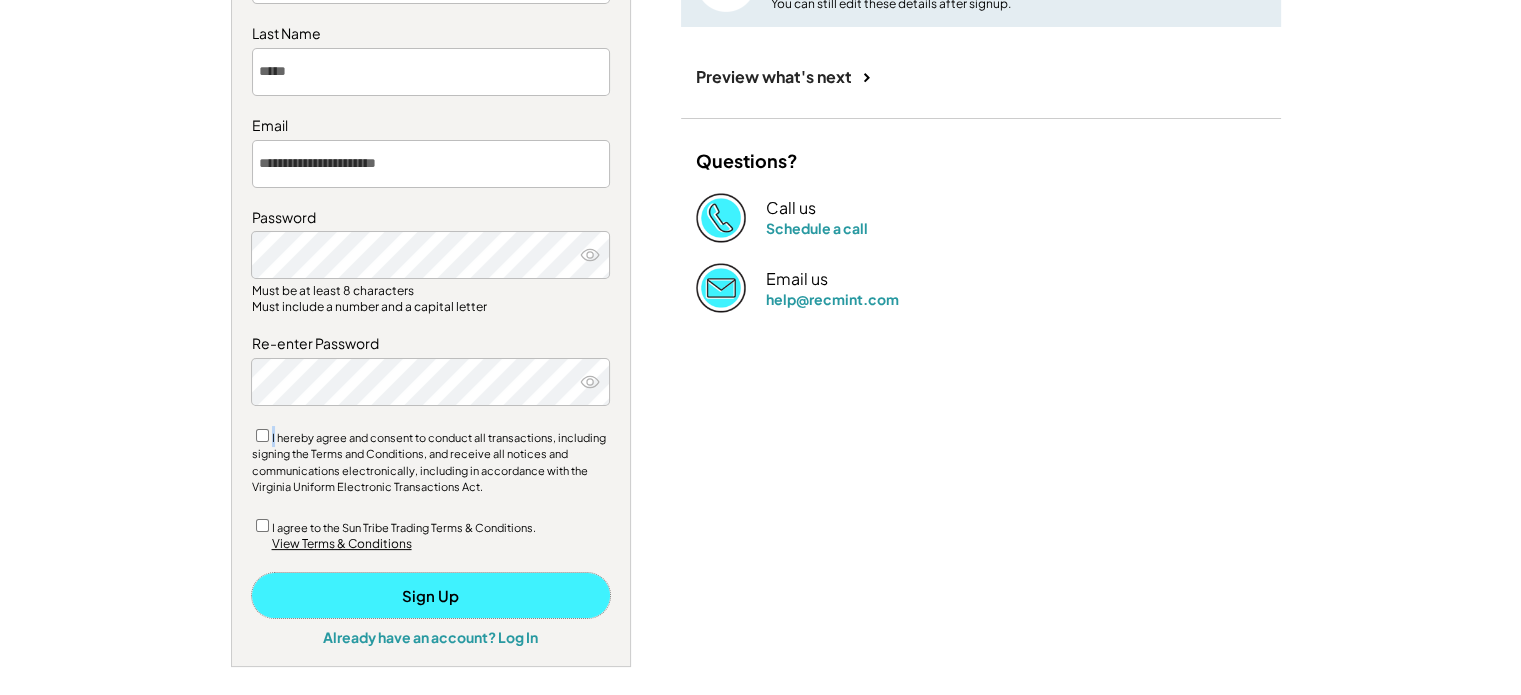 click on "Sign Up" at bounding box center (431, 595) 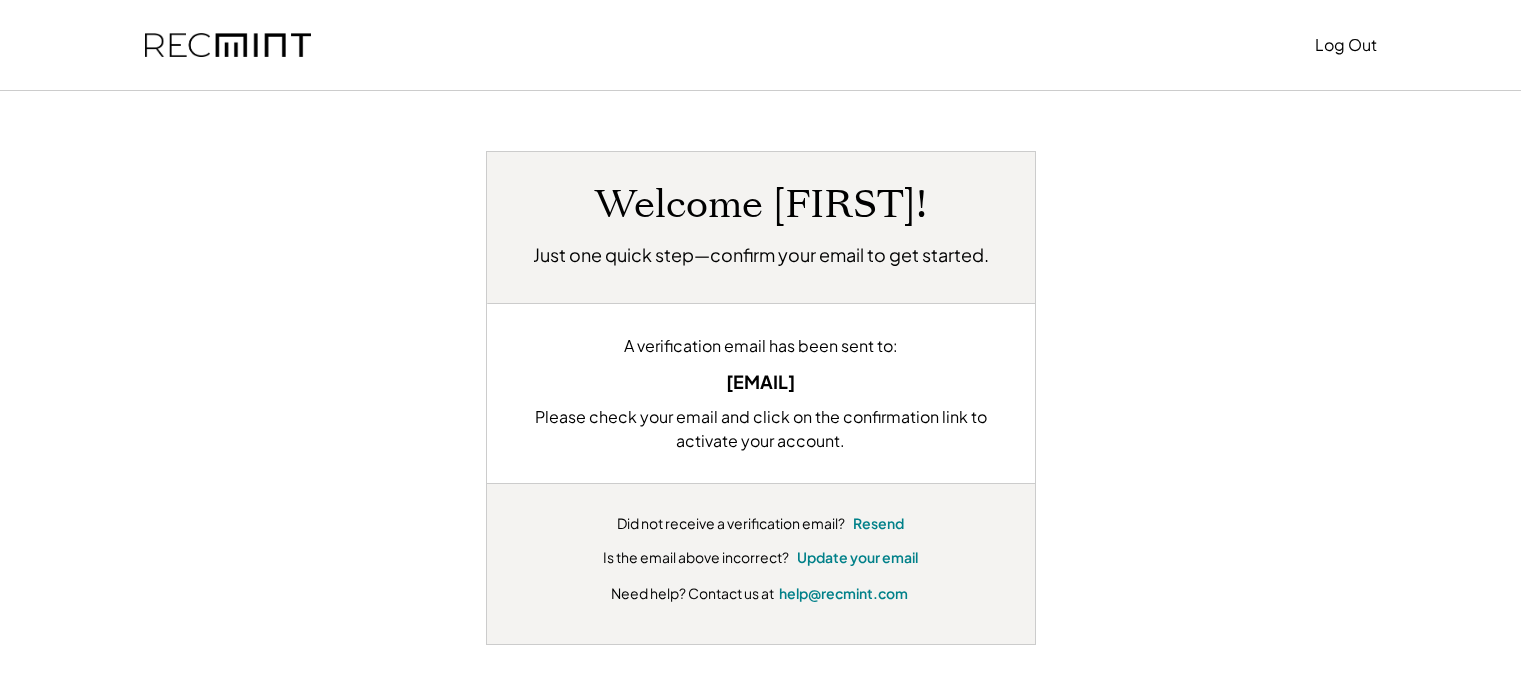 scroll, scrollTop: 0, scrollLeft: 0, axis: both 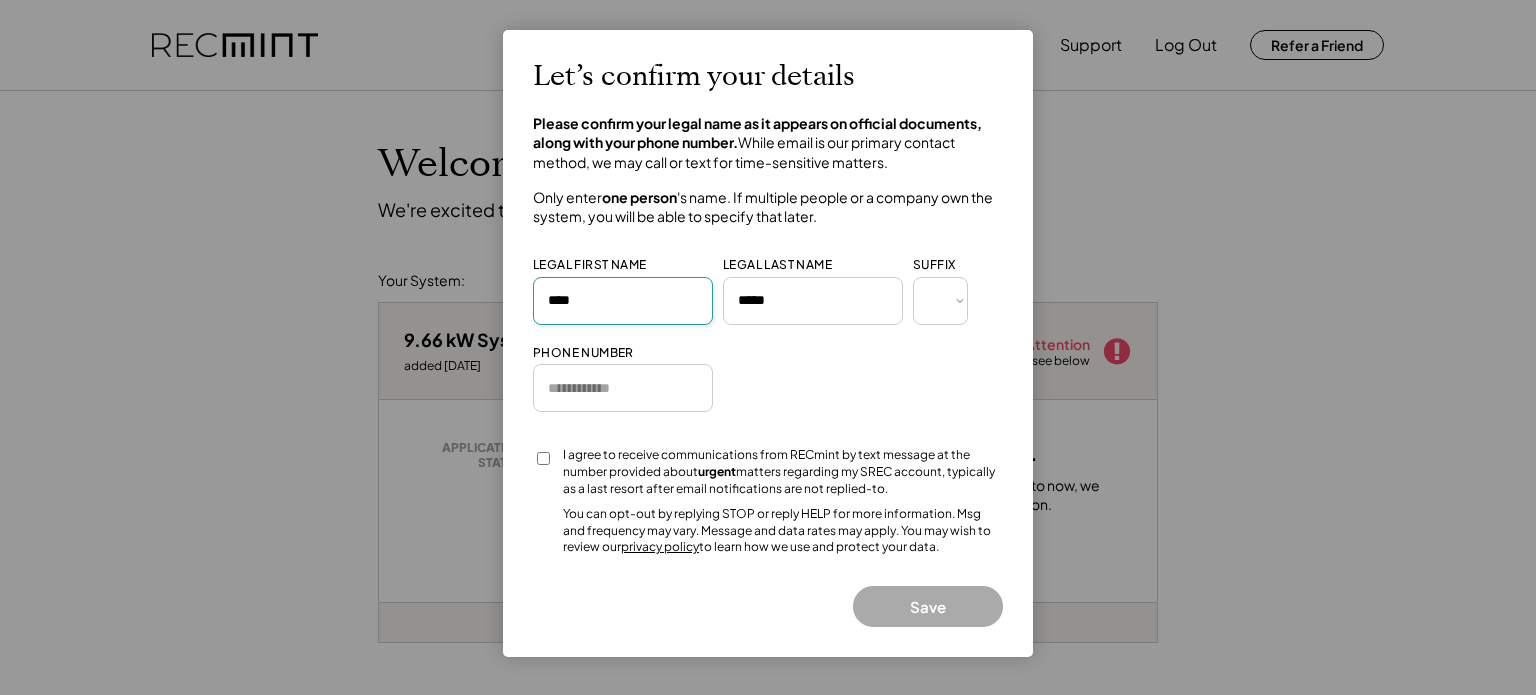 drag, startPoint x: 618, startPoint y: 299, endPoint x: 617, endPoint y: 282, distance: 17.029387 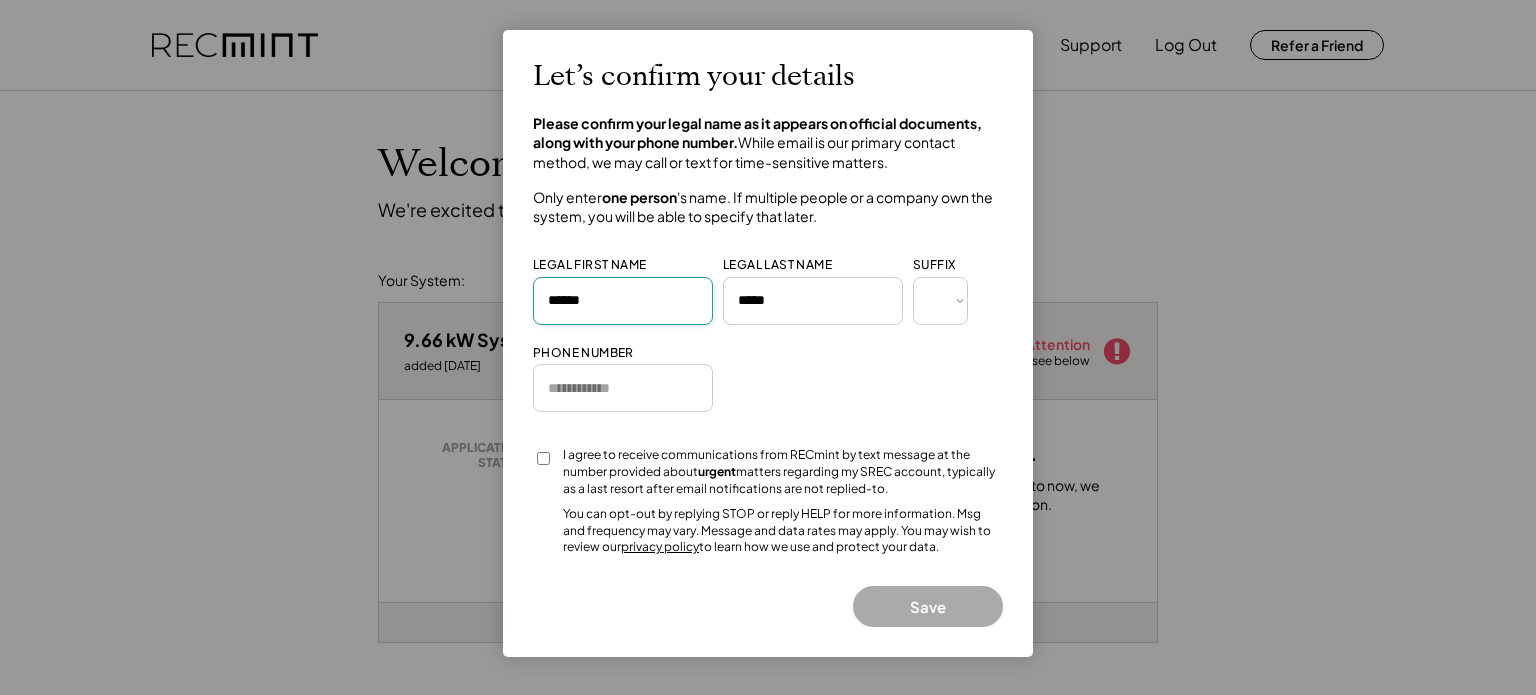type on "******" 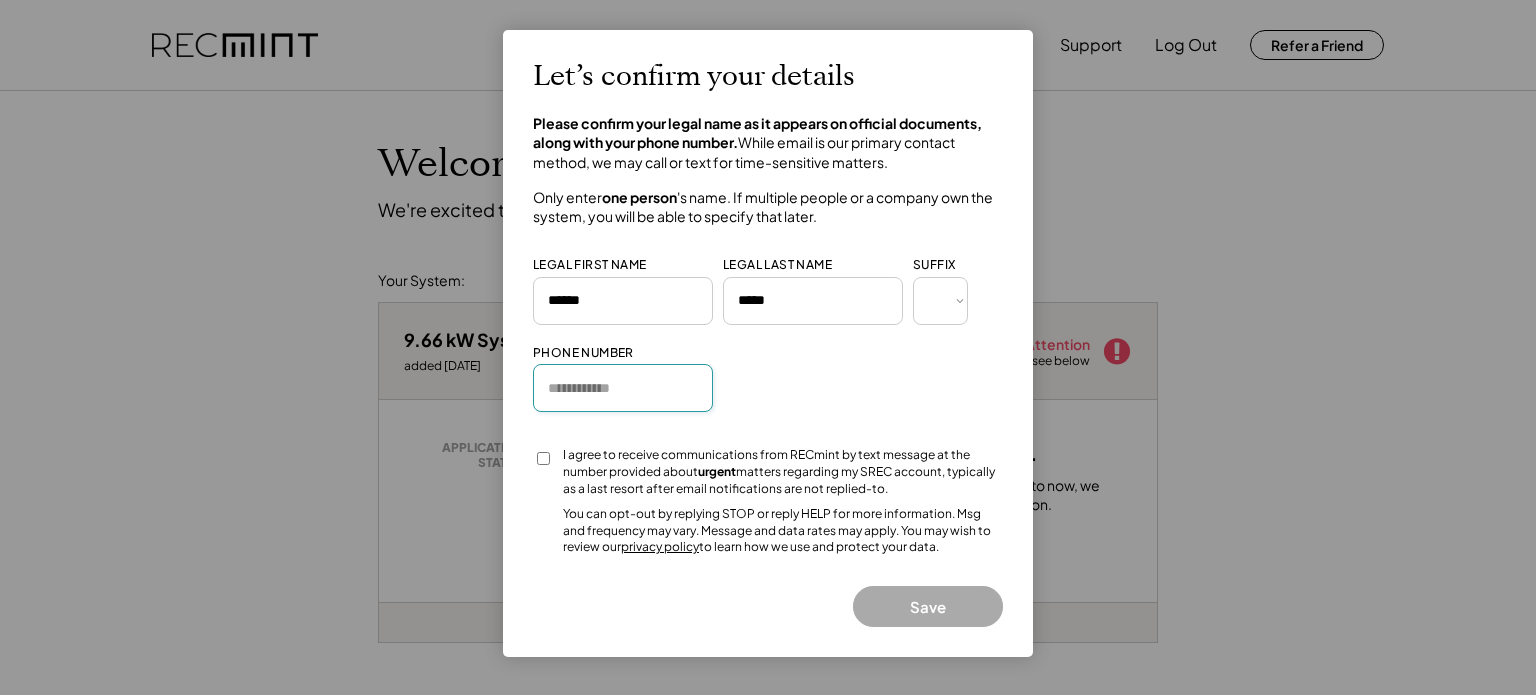 click at bounding box center (623, 388) 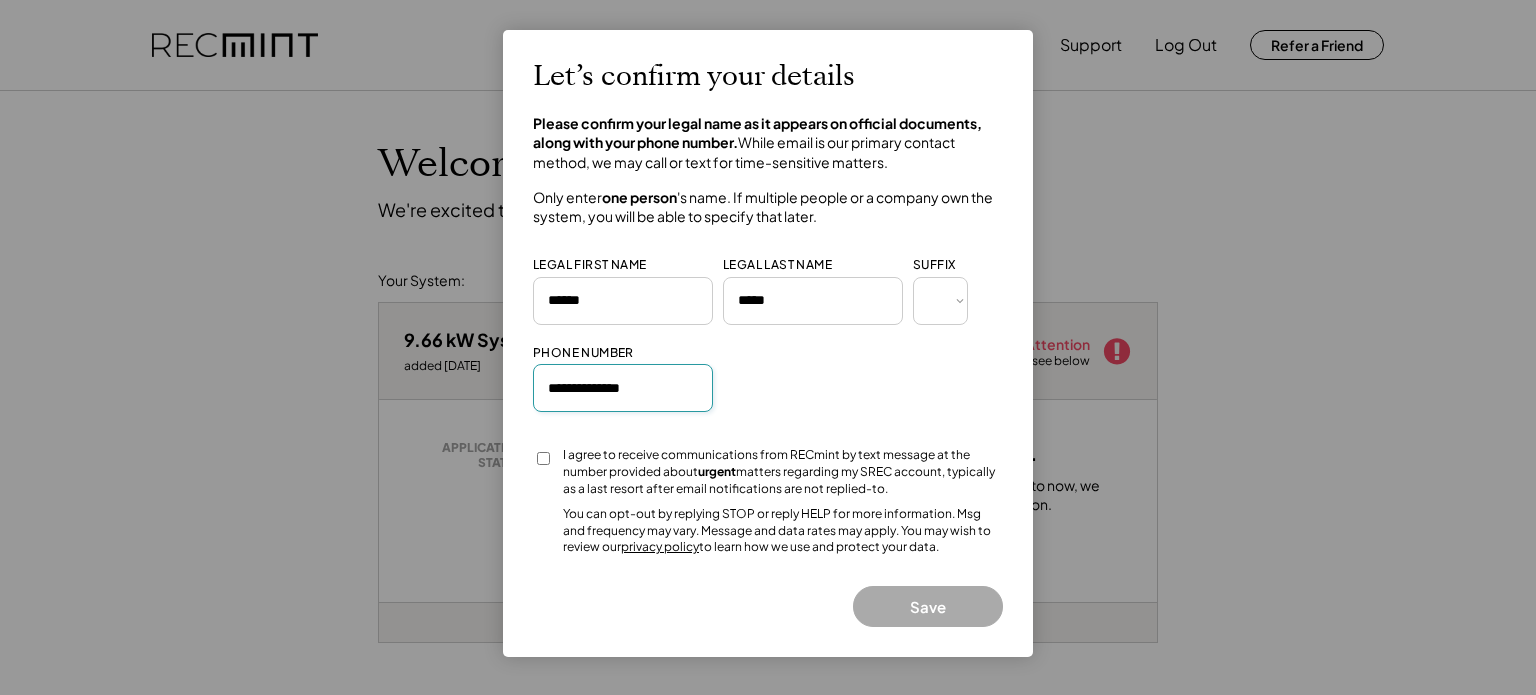 type on "**********" 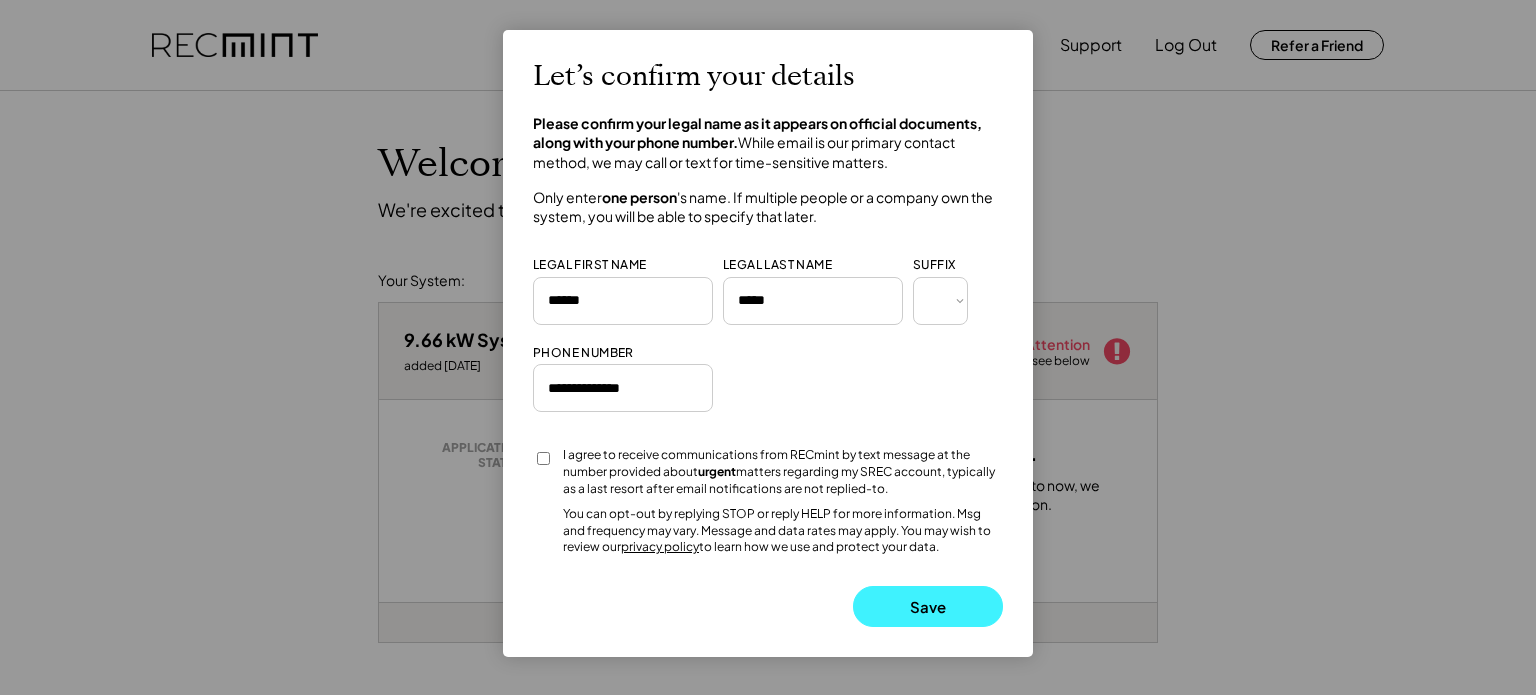 click on "Save" at bounding box center (928, 606) 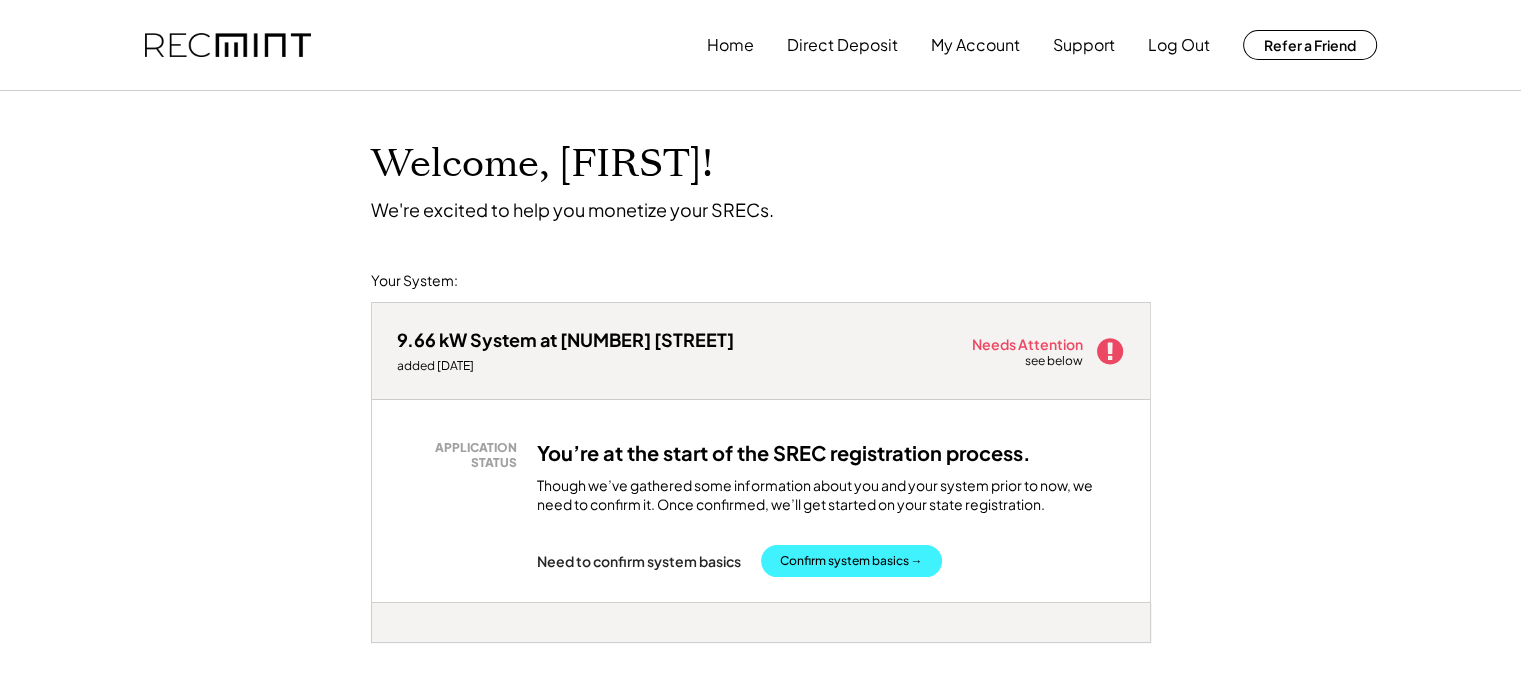click on "Confirm system basics →" at bounding box center (851, 561) 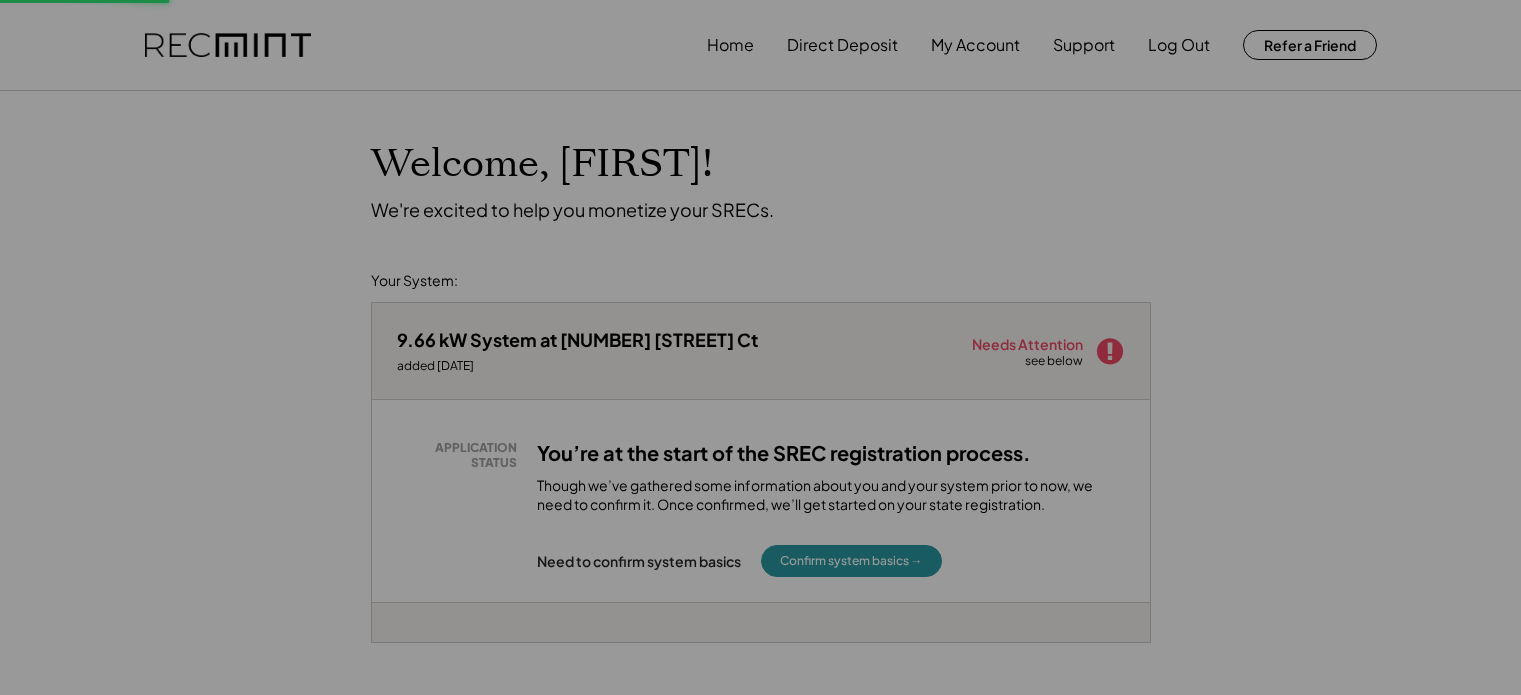 type on "**********" 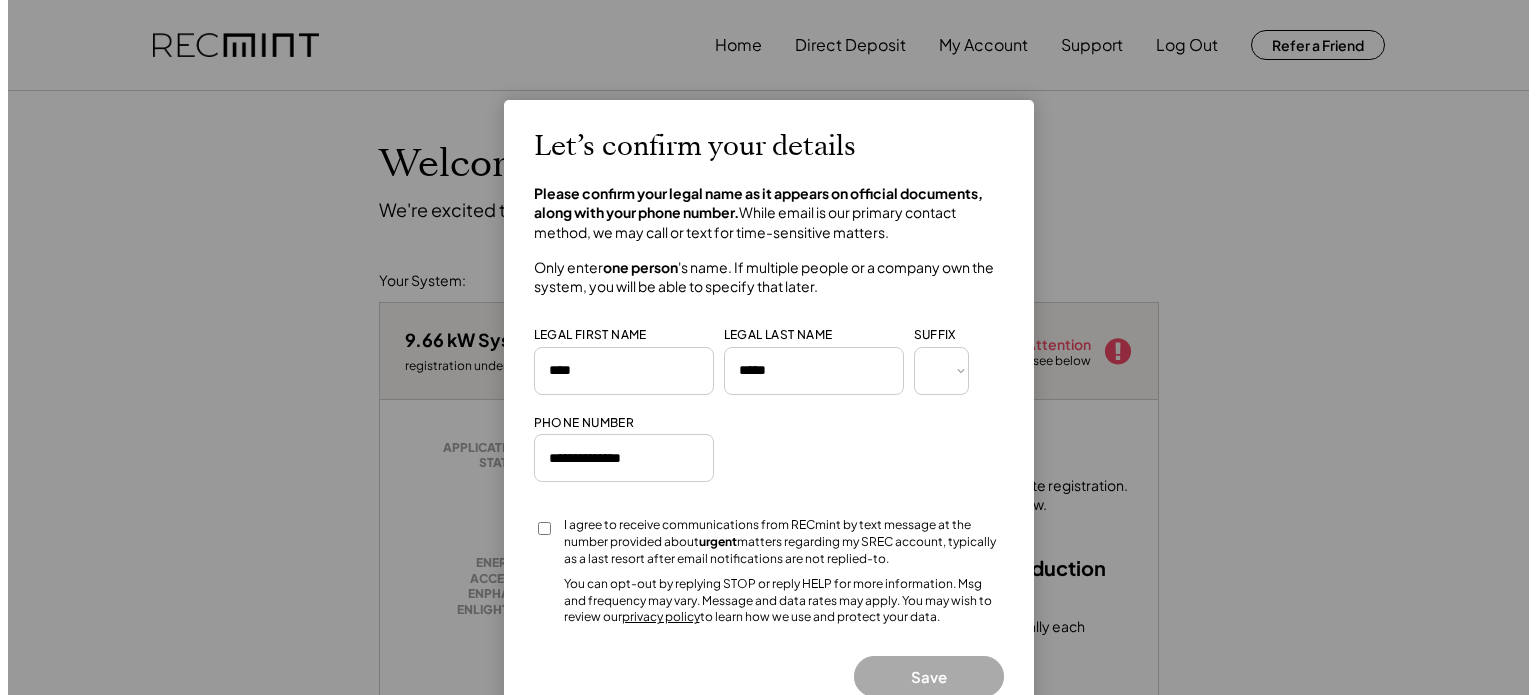 scroll, scrollTop: 0, scrollLeft: 0, axis: both 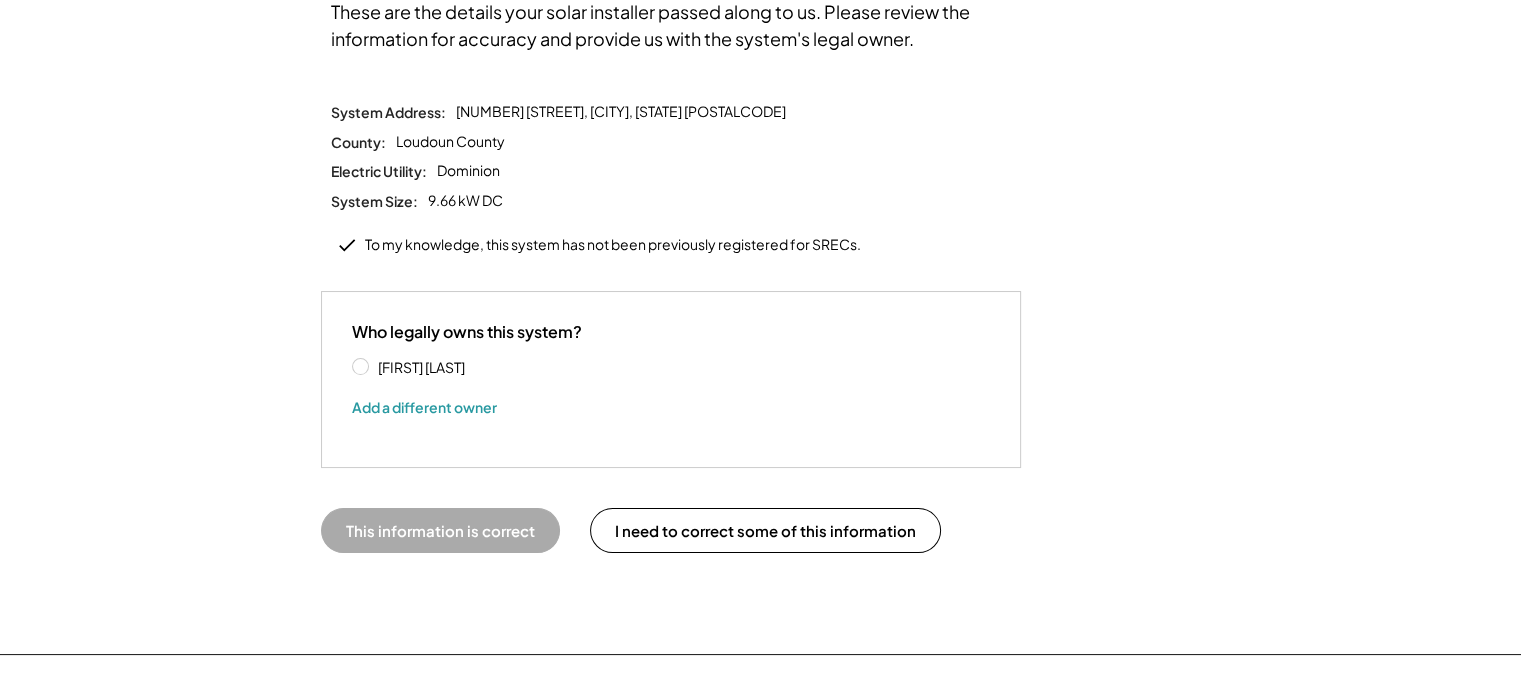 click on "Andrew Pratt" at bounding box center [462, 367] 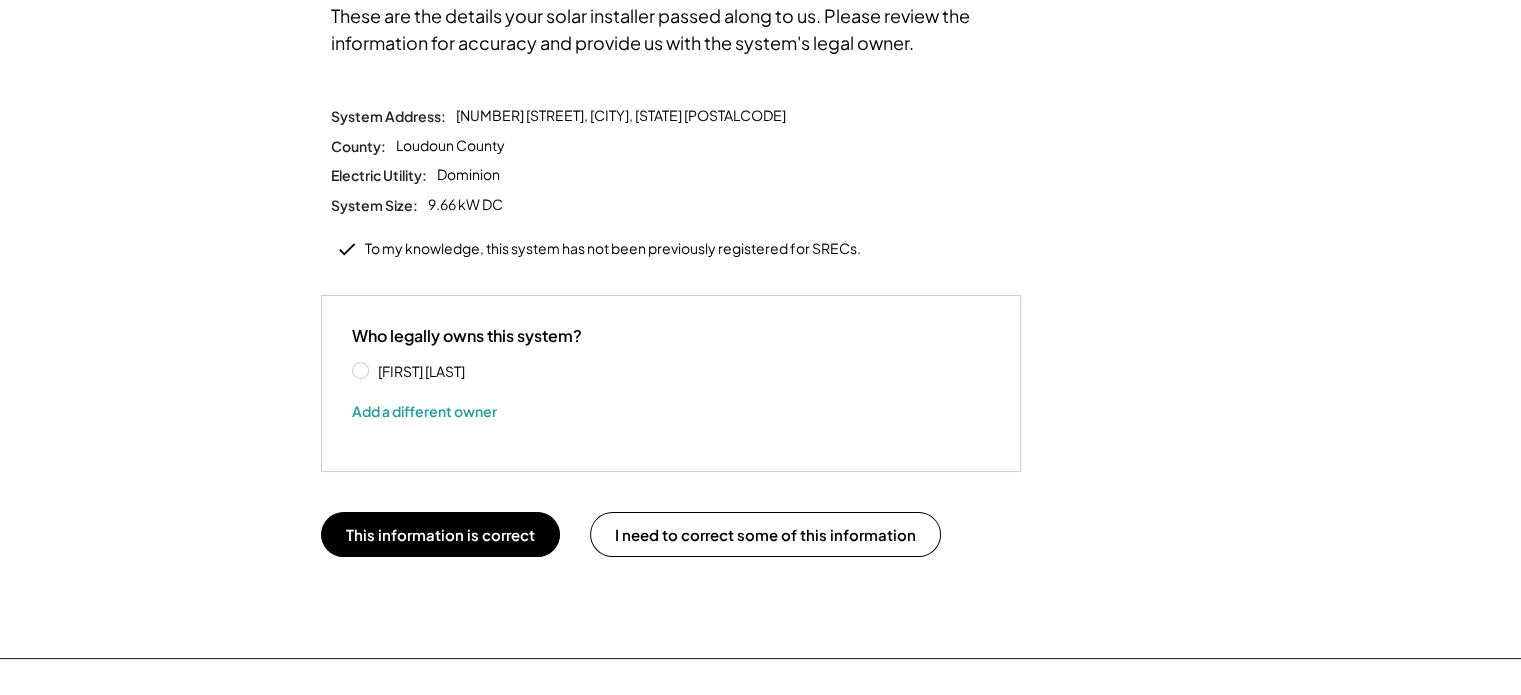 scroll, scrollTop: 200, scrollLeft: 0, axis: vertical 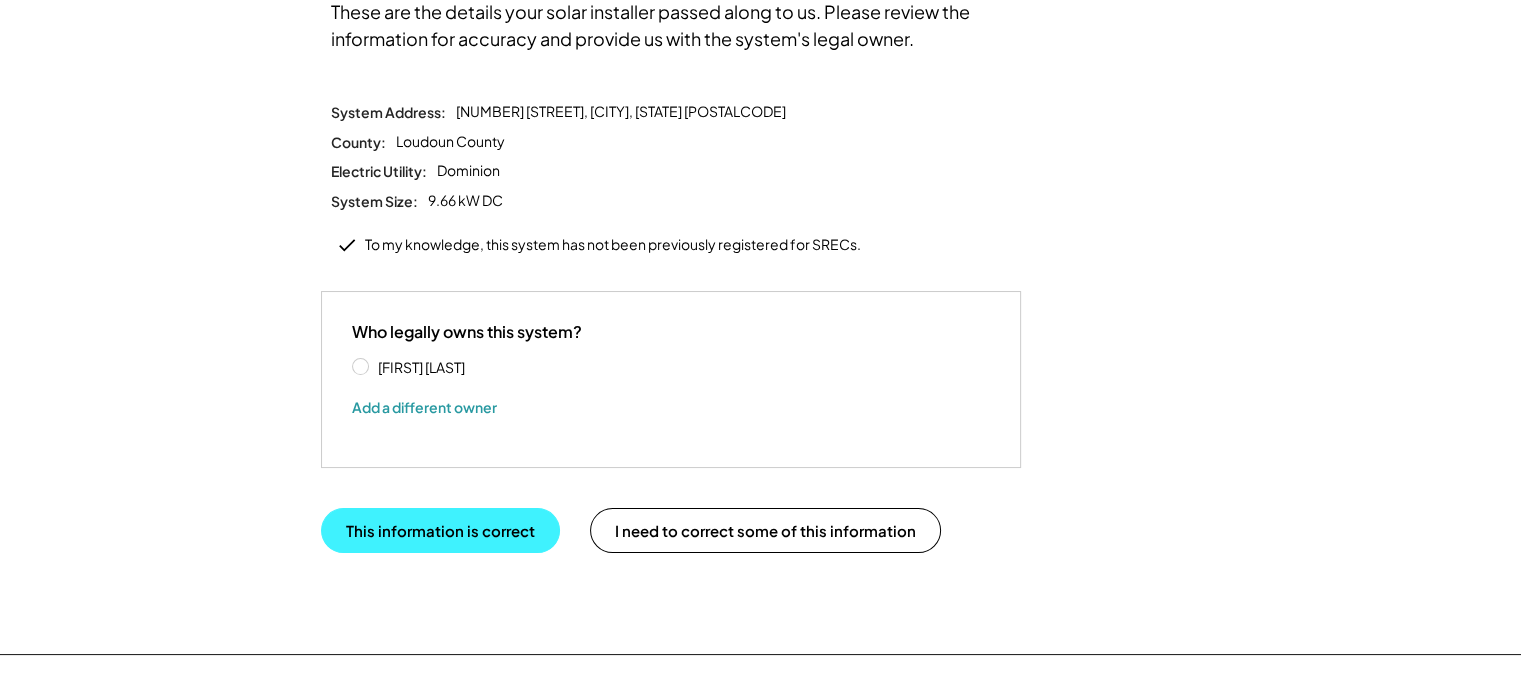 click on "This information is correct" at bounding box center (440, 530) 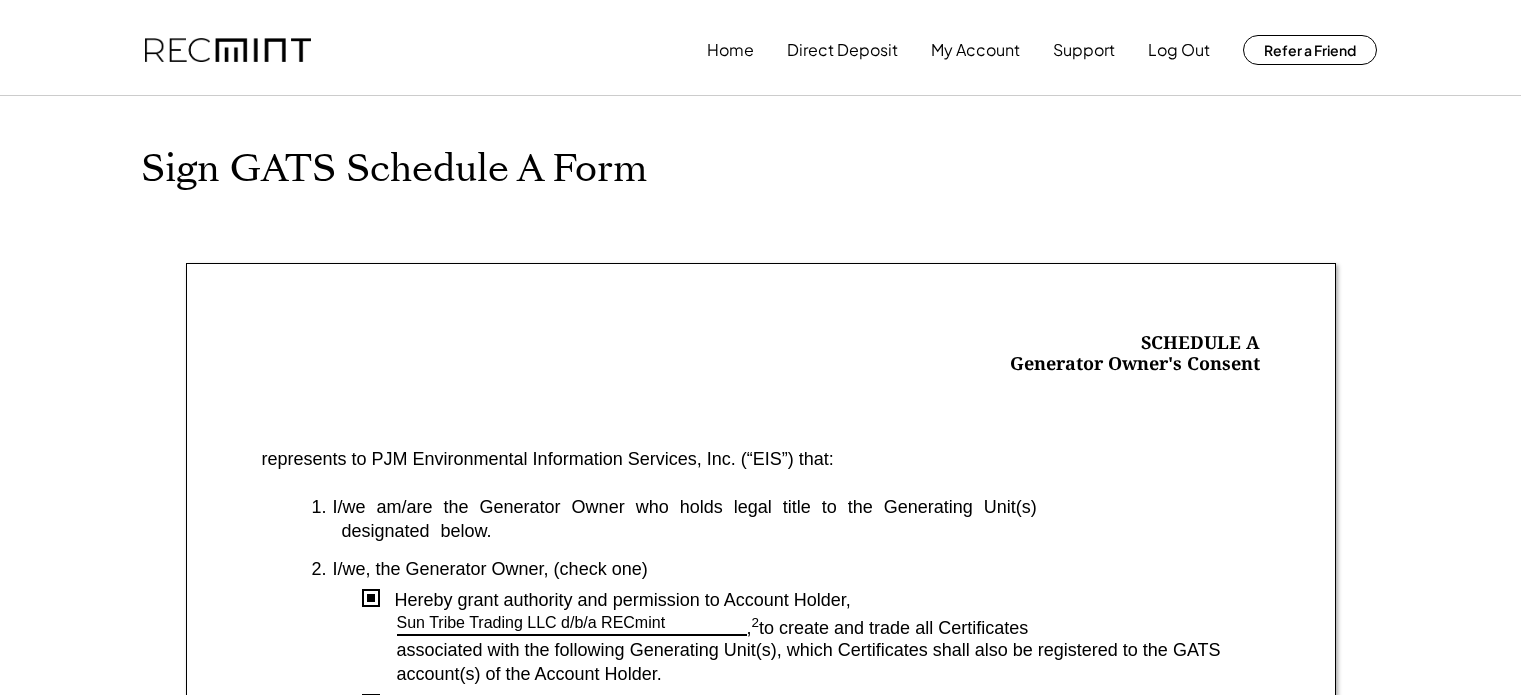 scroll, scrollTop: 0, scrollLeft: 0, axis: both 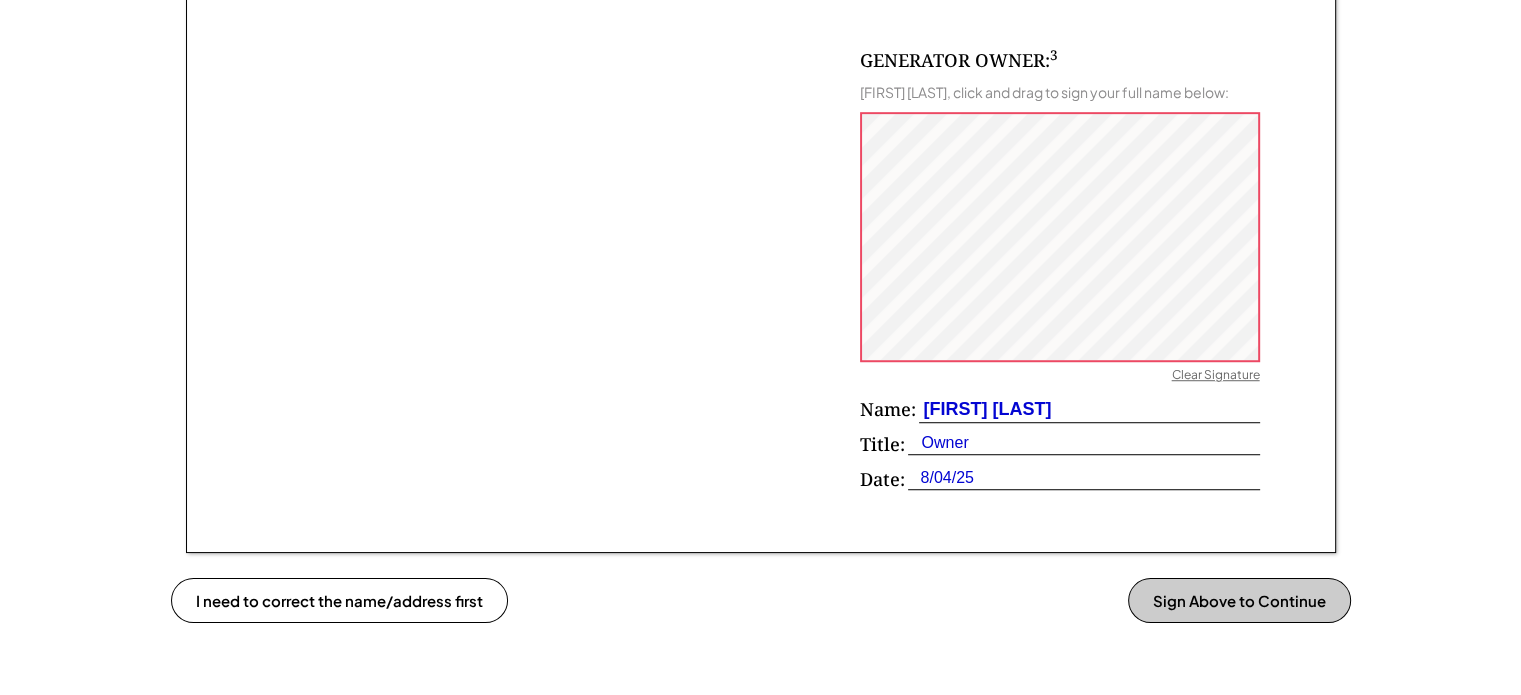 click on "SCHEDULE A
Generator Owner's Consent The undersigned on behalf of the Generator Owner,   Andrew Pratt , 1 represents to PJM Environmental Information Services, Inc. (“EIS”) that: 1. I/we am/are the Generator Owner who holds legal title to the Generating Unit(s) designated below. 2. I/we, the Generator Owner, (check one) Hereby grant authority and permission to Account Holder, Sun Tribe Trading LLC d/b/a RECmint , 2  to create and trade all Certificates associated with the following Generating Unit(s), which Certificates shall also be registered to the GATS account(s) of the Account Holder. Hereby elect to create and trade all Certificates associated with the following Generating Unit(s) within my own GATS account. 3. I/we, the Generator Owner, further represent that I/we have not granted similar authority or permission to any other subscriber or account holder for use in the GATS or any similar system. 4. I/we, the Generator Owner, understand that this Consent supersedes any and all 5. 6. PJM MSET ID  or" at bounding box center [761, -206] 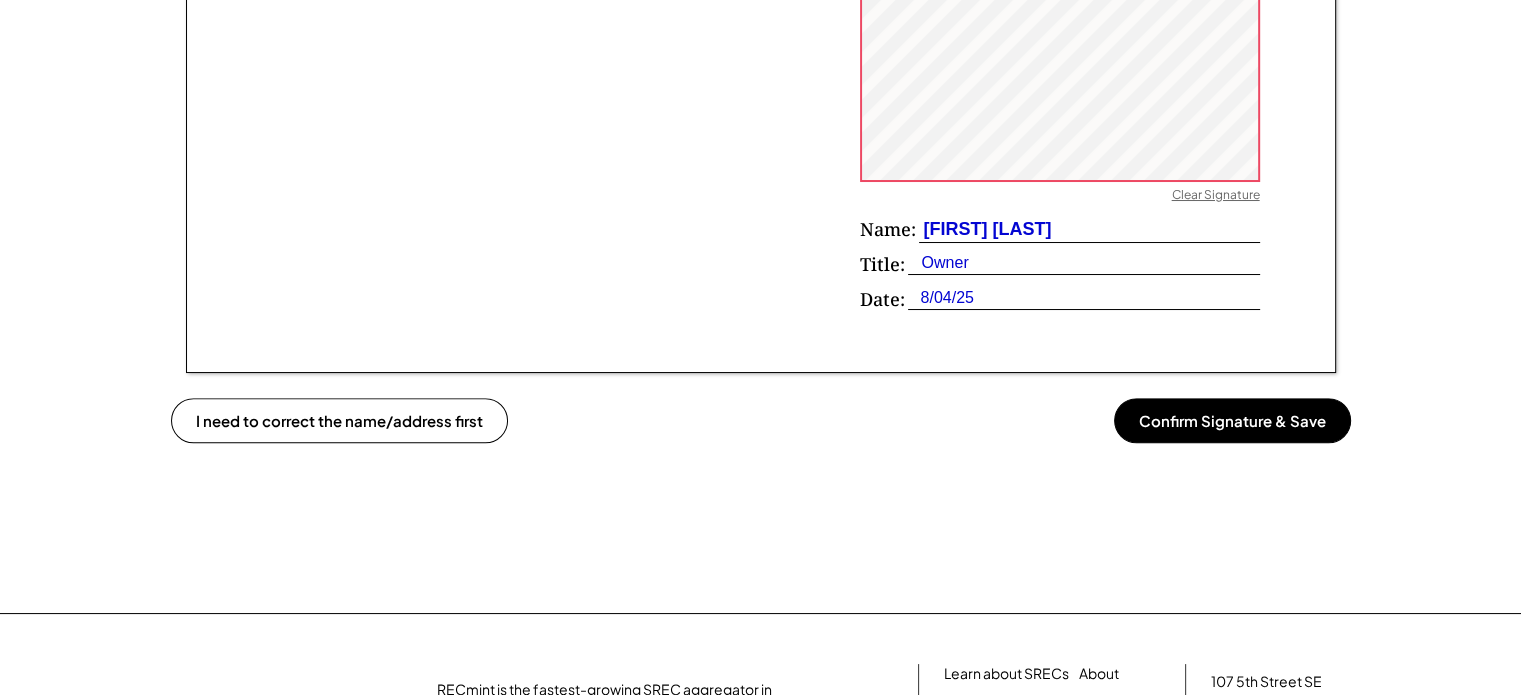 scroll, scrollTop: 1600, scrollLeft: 0, axis: vertical 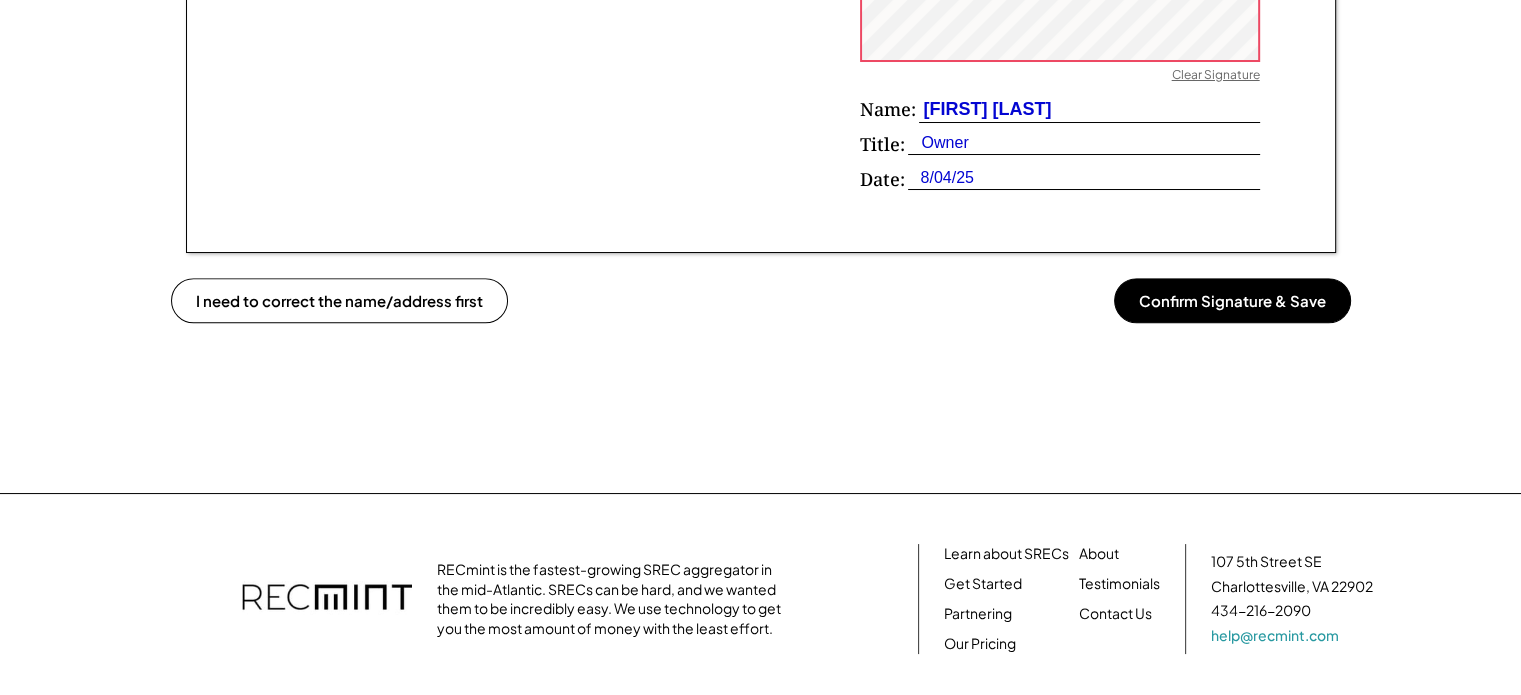 click on "Confirm Signature & Save" at bounding box center (1232, 300) 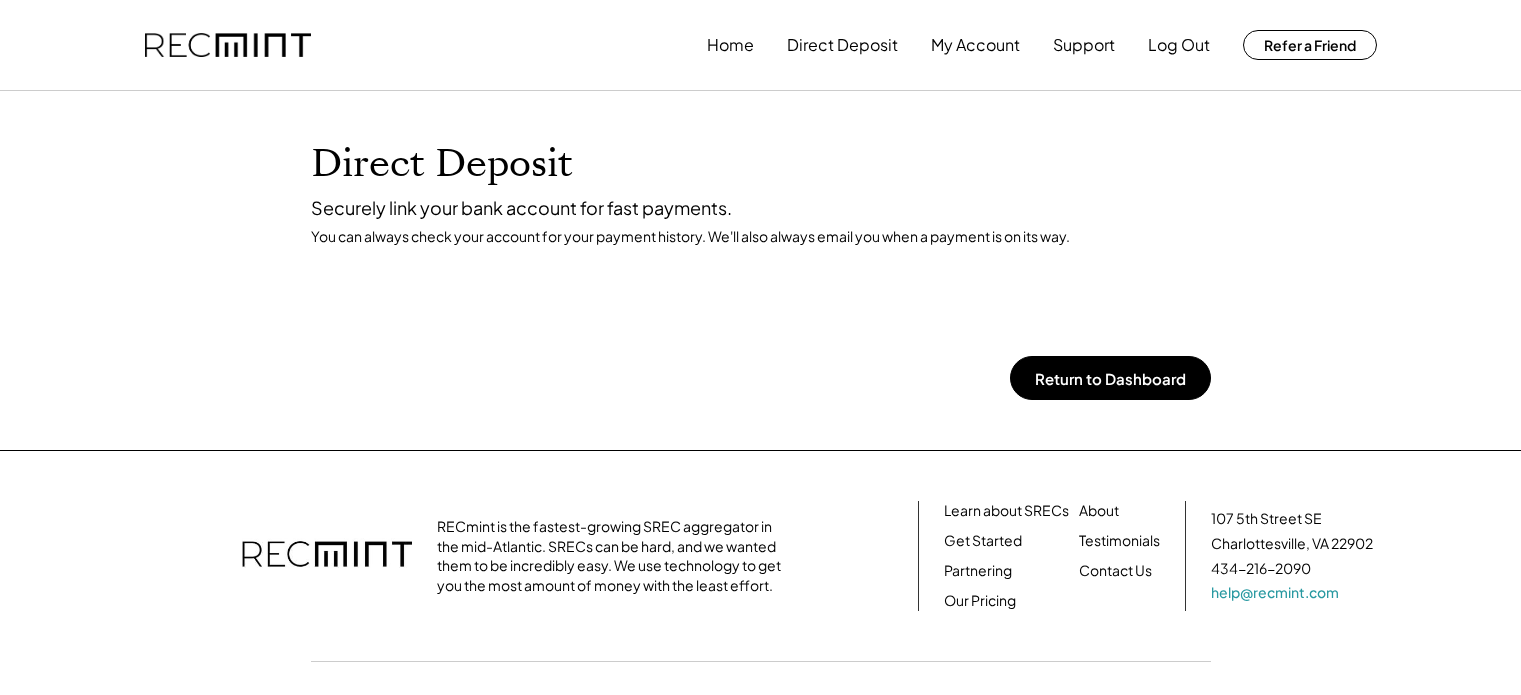 scroll, scrollTop: 0, scrollLeft: 0, axis: both 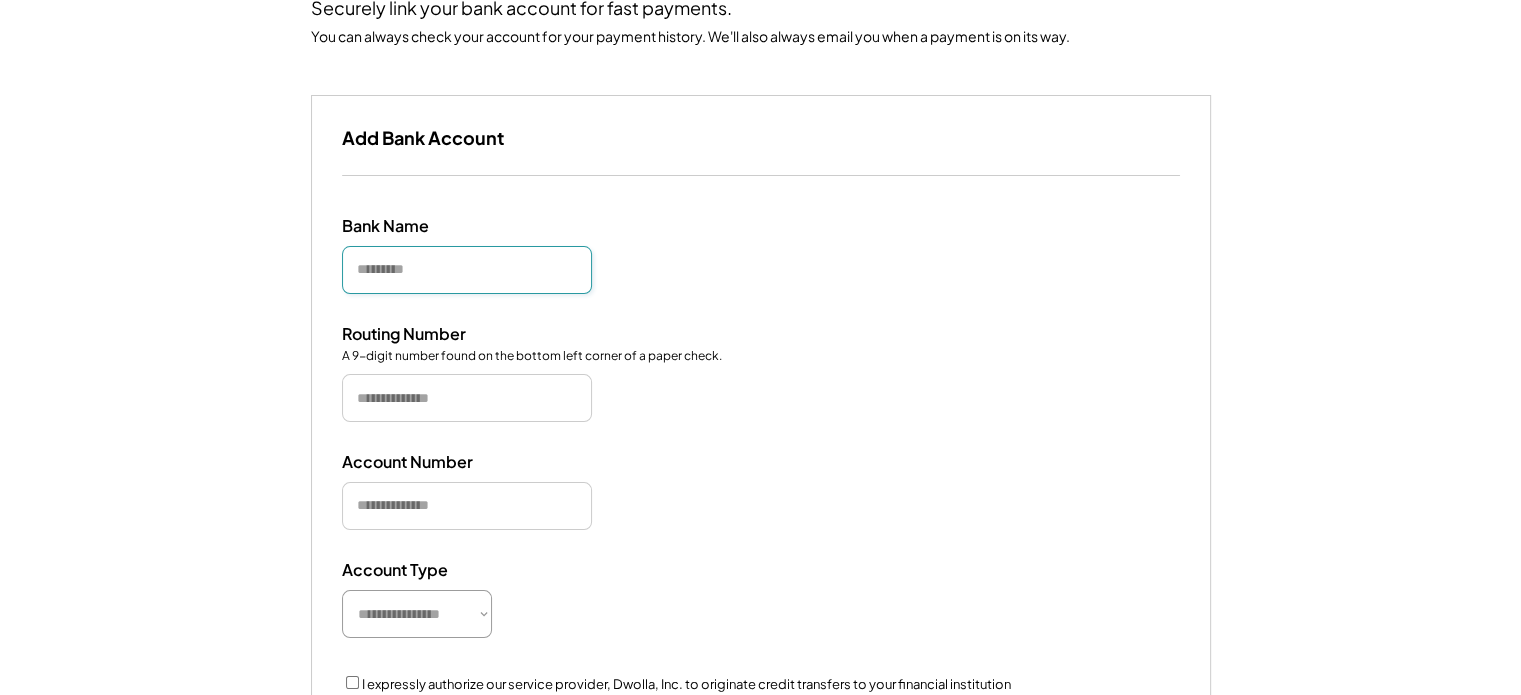drag, startPoint x: 392, startPoint y: 266, endPoint x: 347, endPoint y: 274, distance: 45.705578 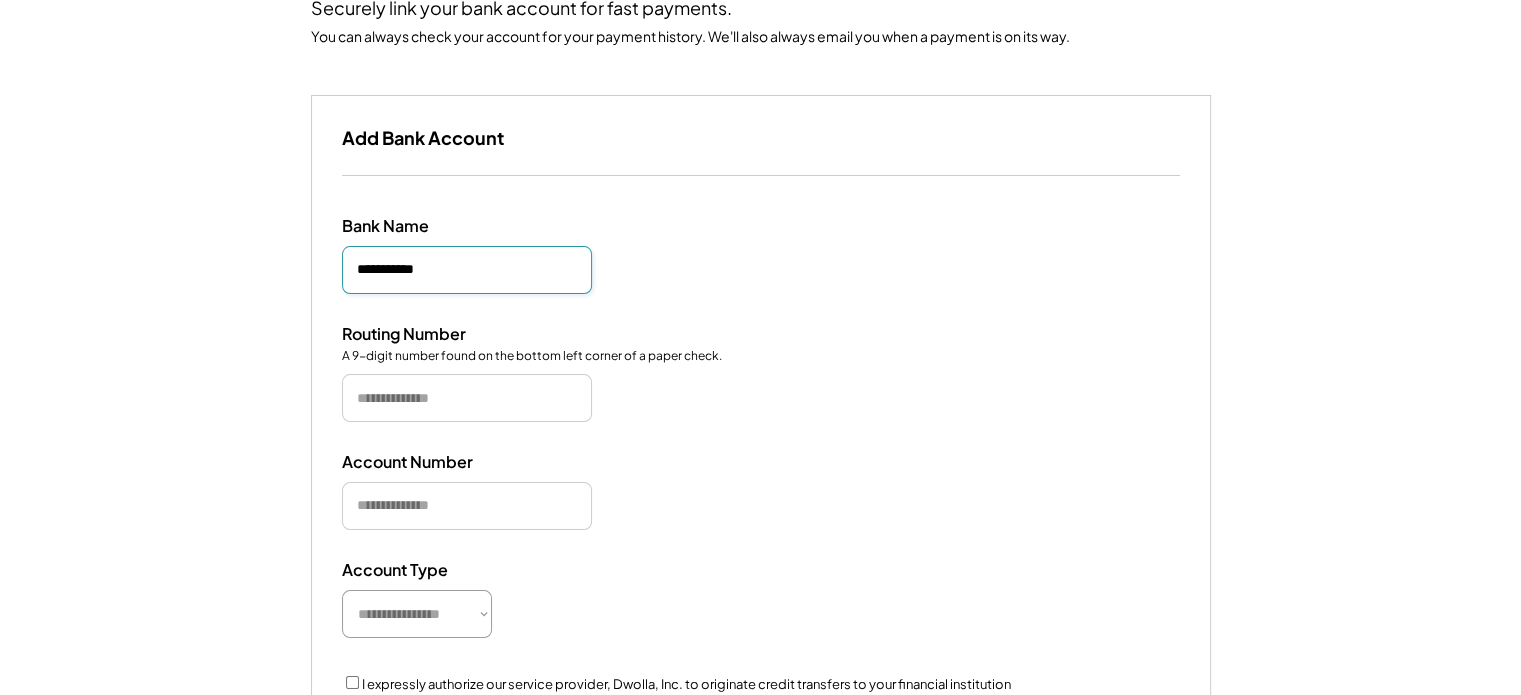 type on "**********" 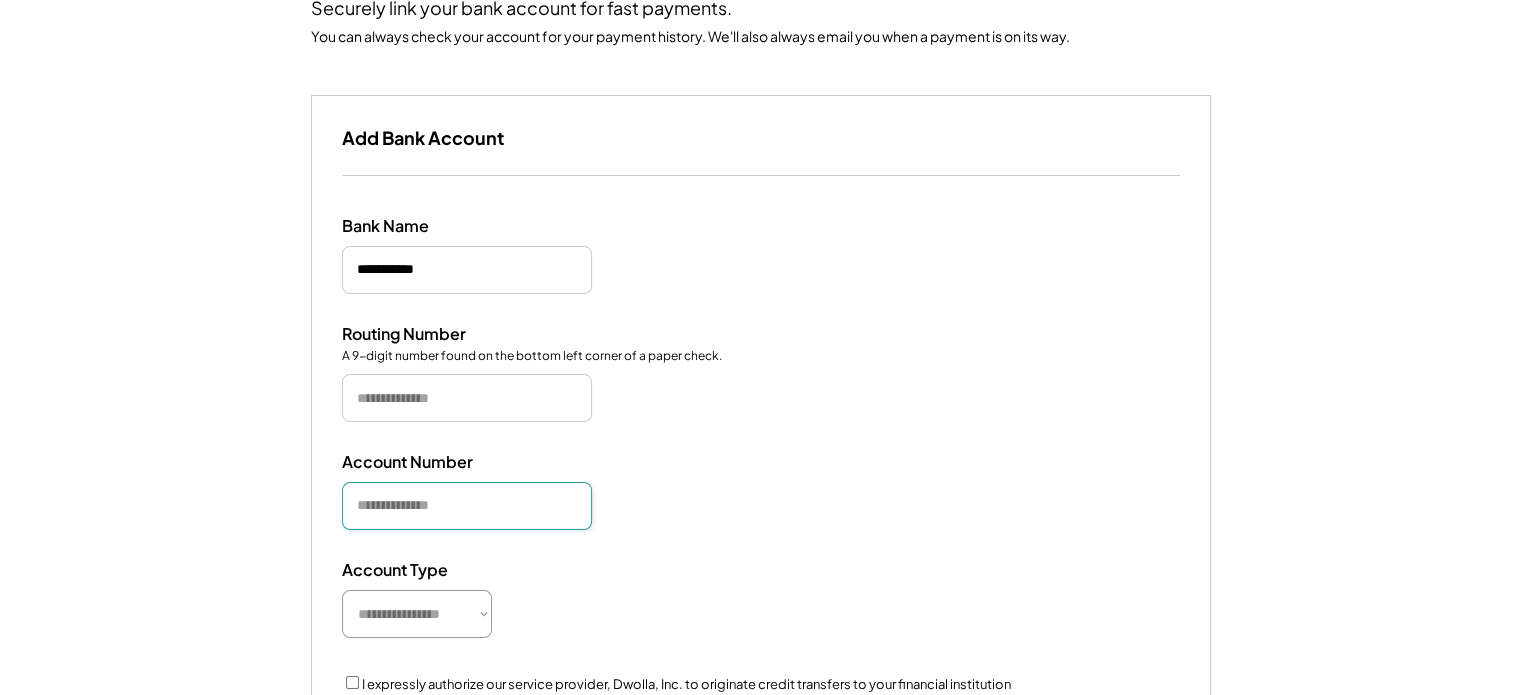 click at bounding box center [467, 506] 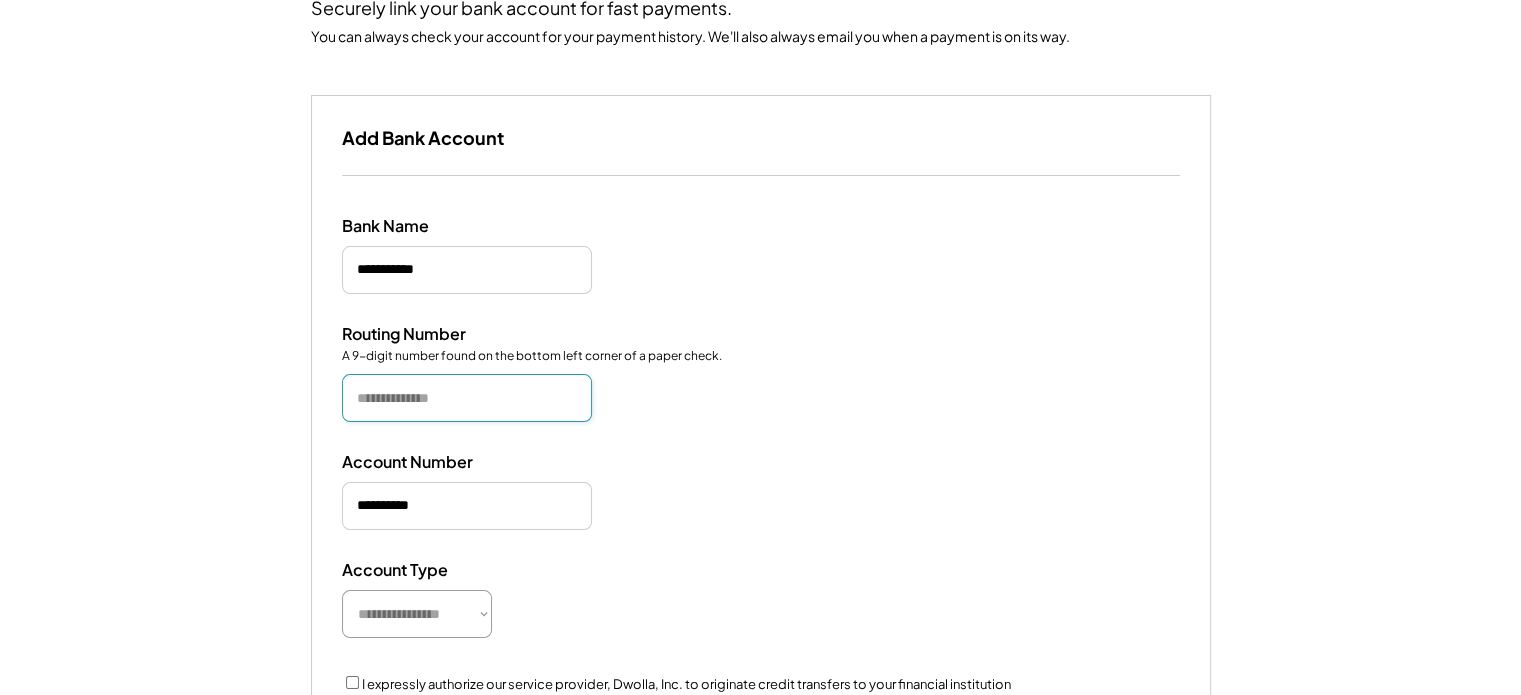 click at bounding box center (467, 398) 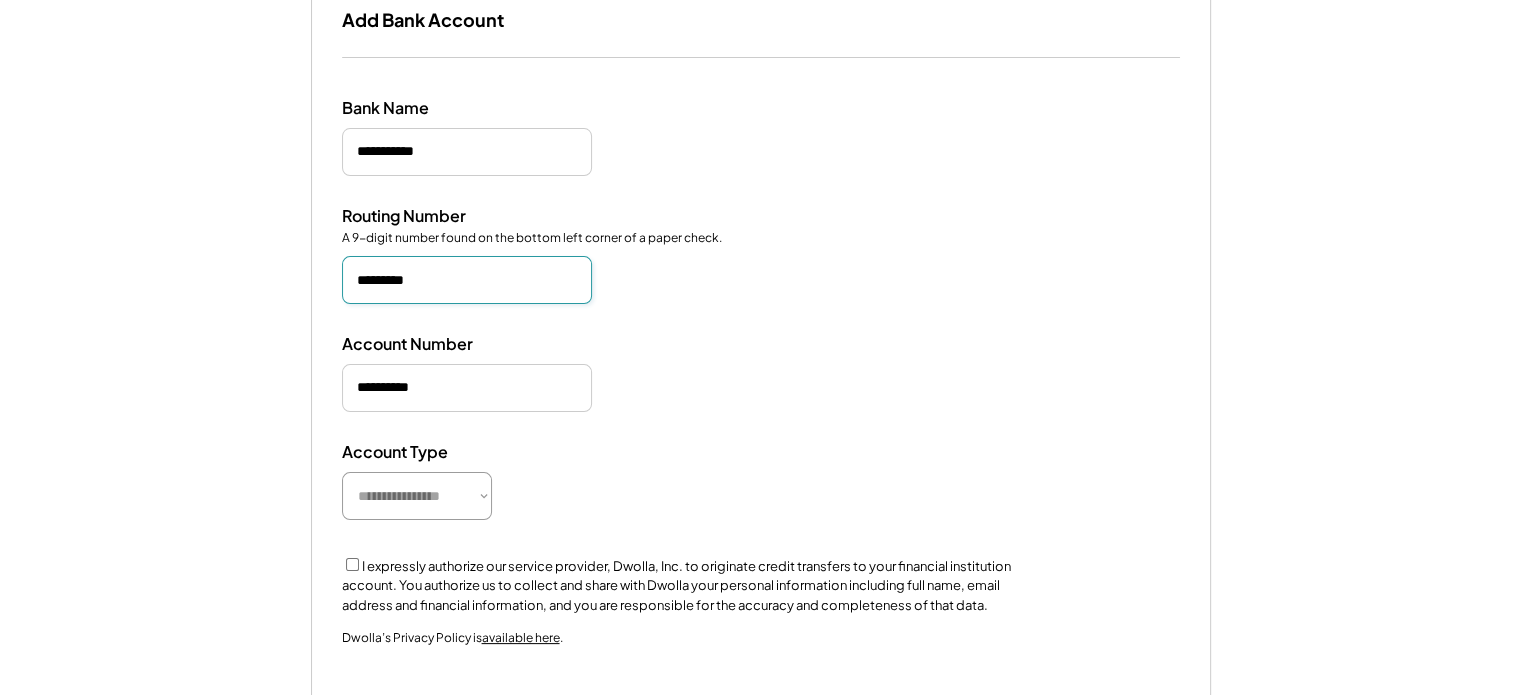 scroll, scrollTop: 500, scrollLeft: 0, axis: vertical 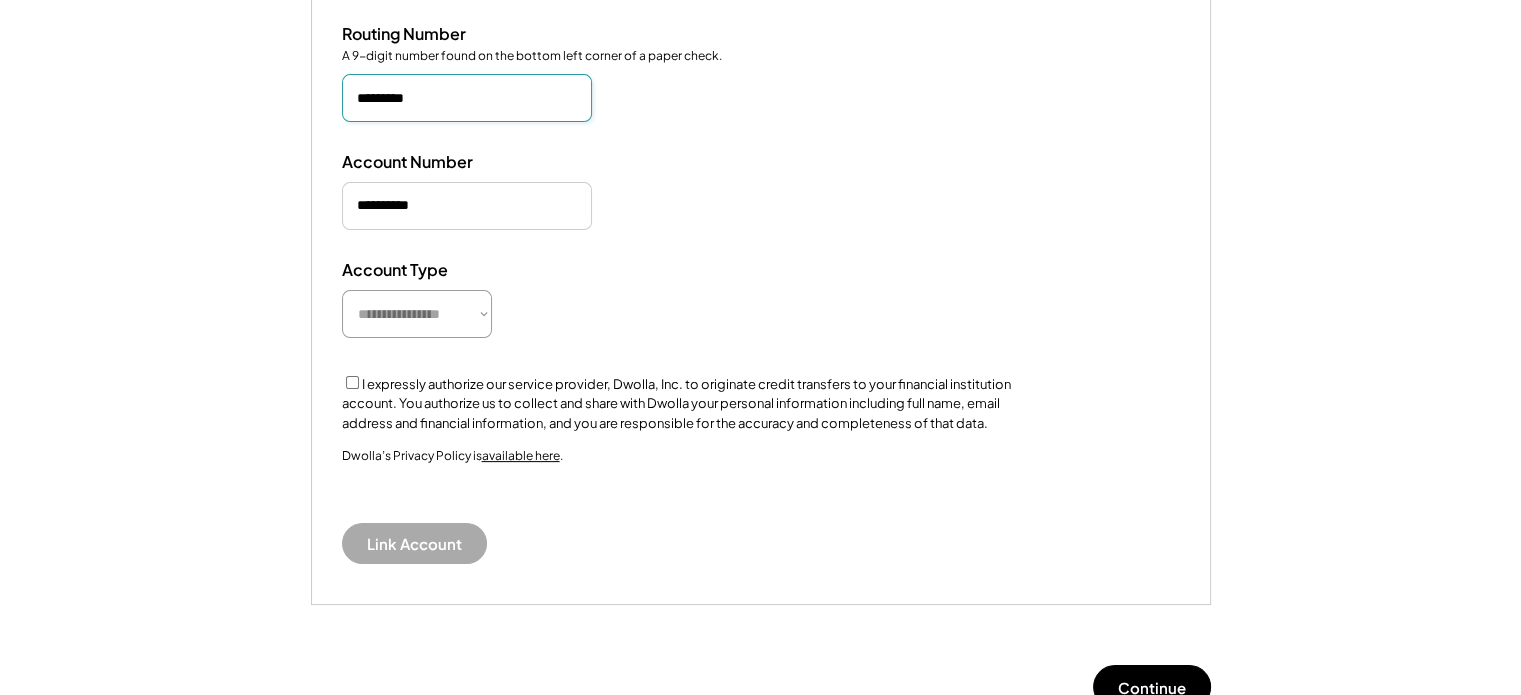 click on "**********" at bounding box center (417, 314) 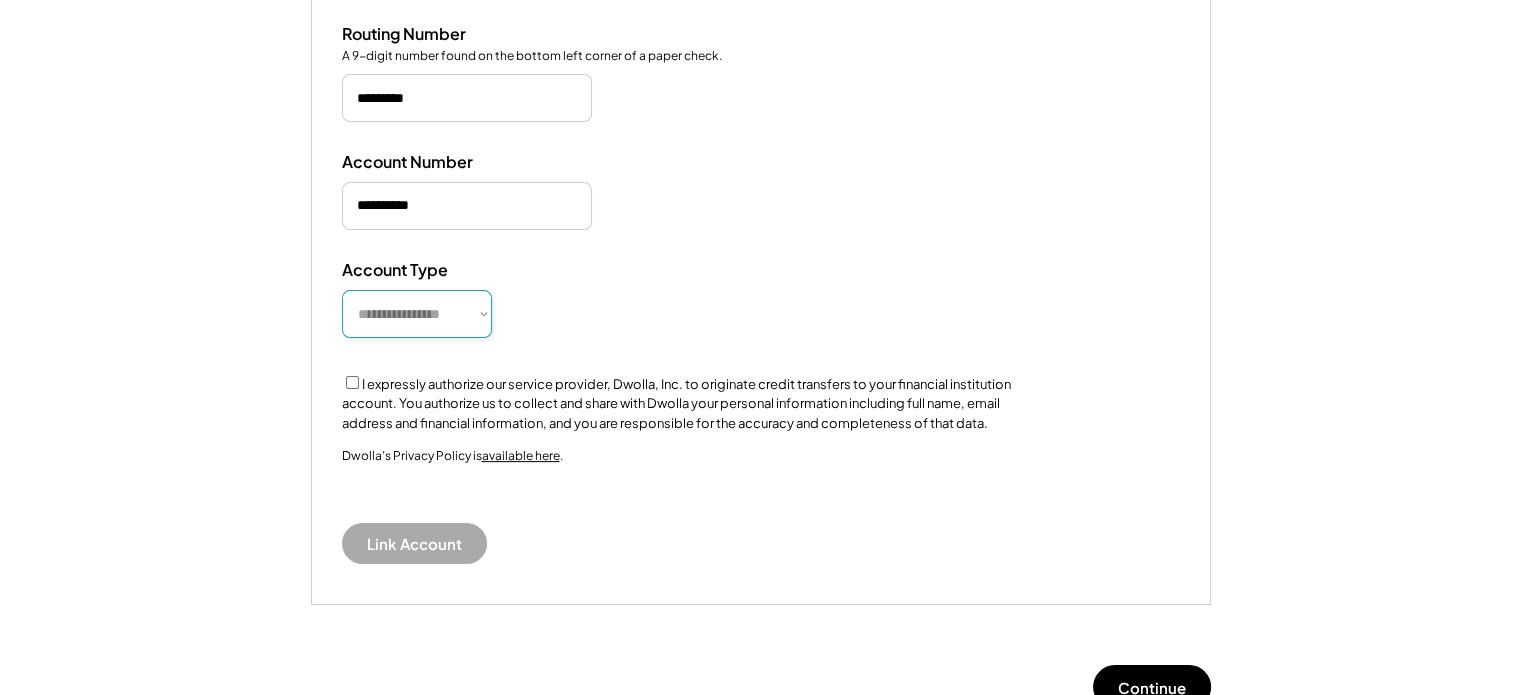 select on "**********" 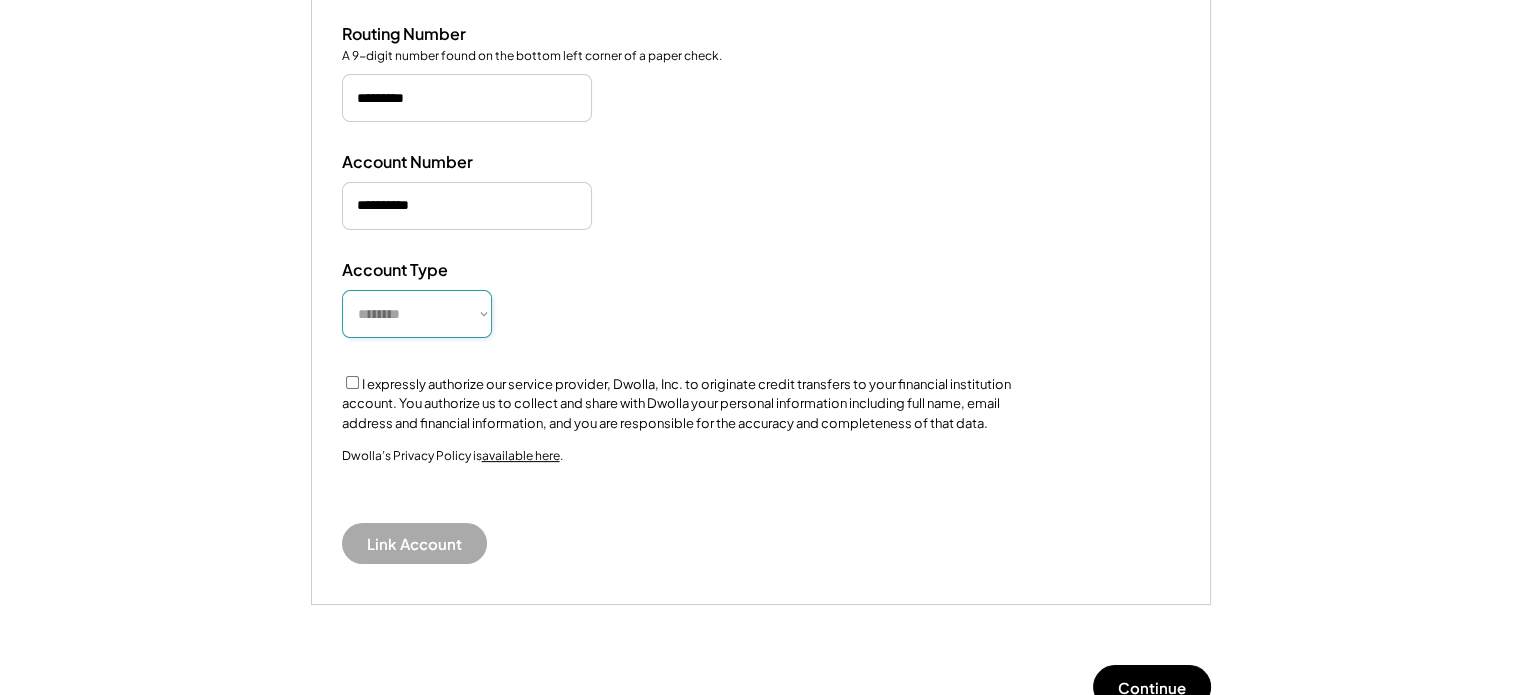 click on "**********" at bounding box center [417, 314] 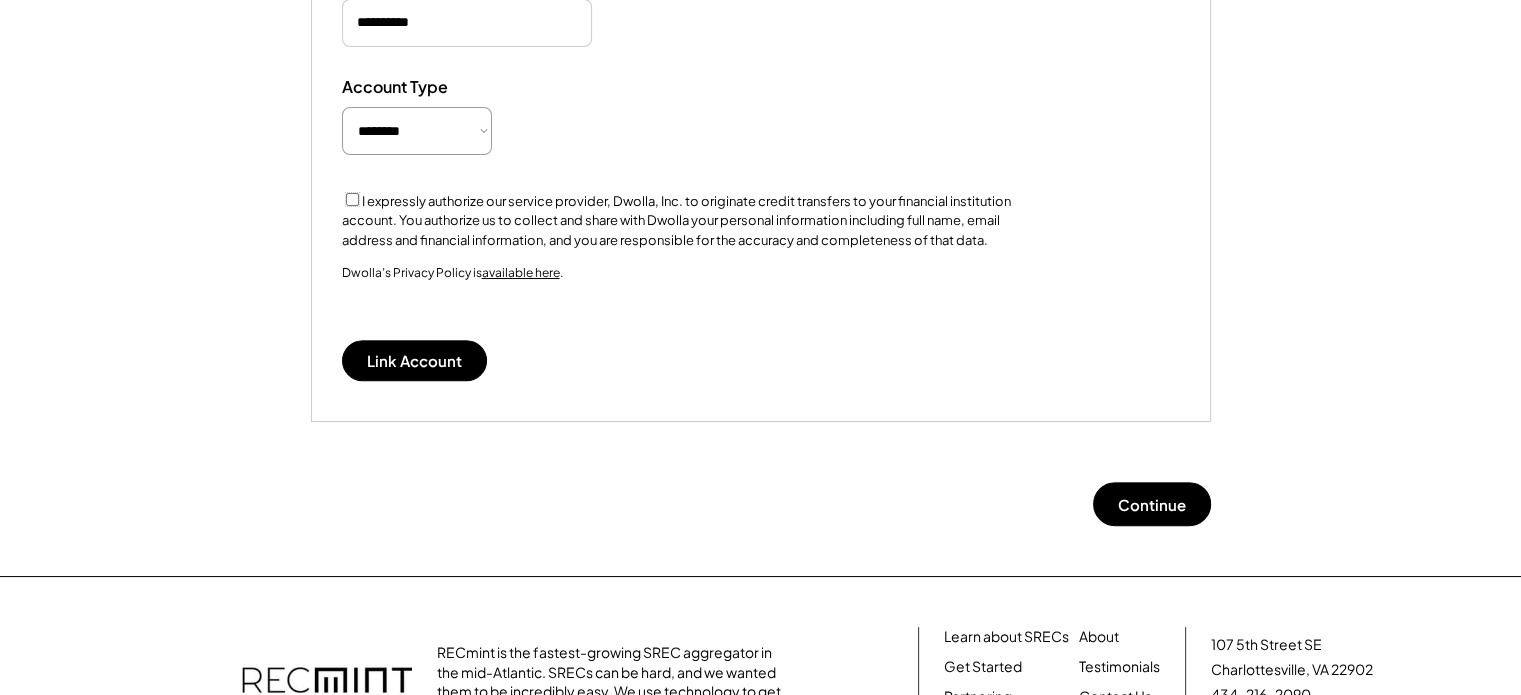 scroll, scrollTop: 700, scrollLeft: 0, axis: vertical 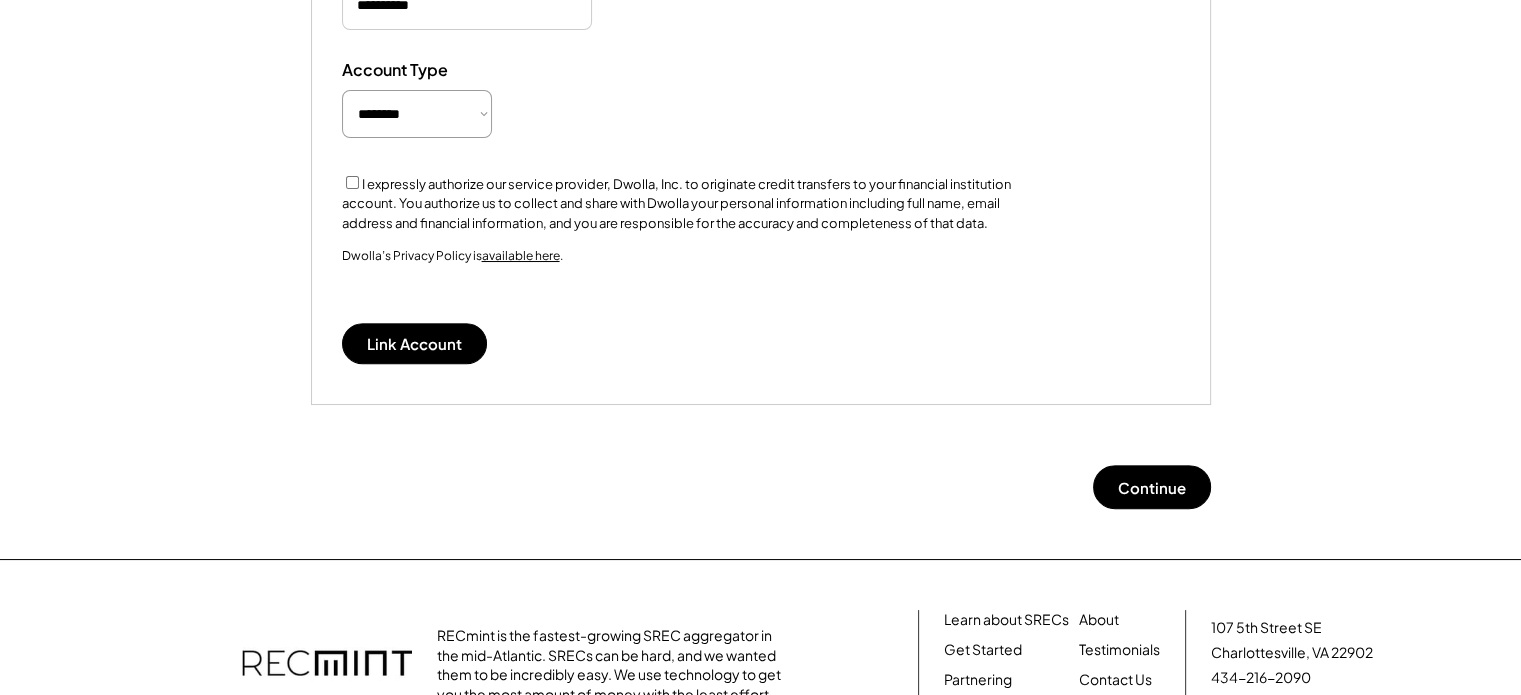 click on "Link Account" at bounding box center (414, 343) 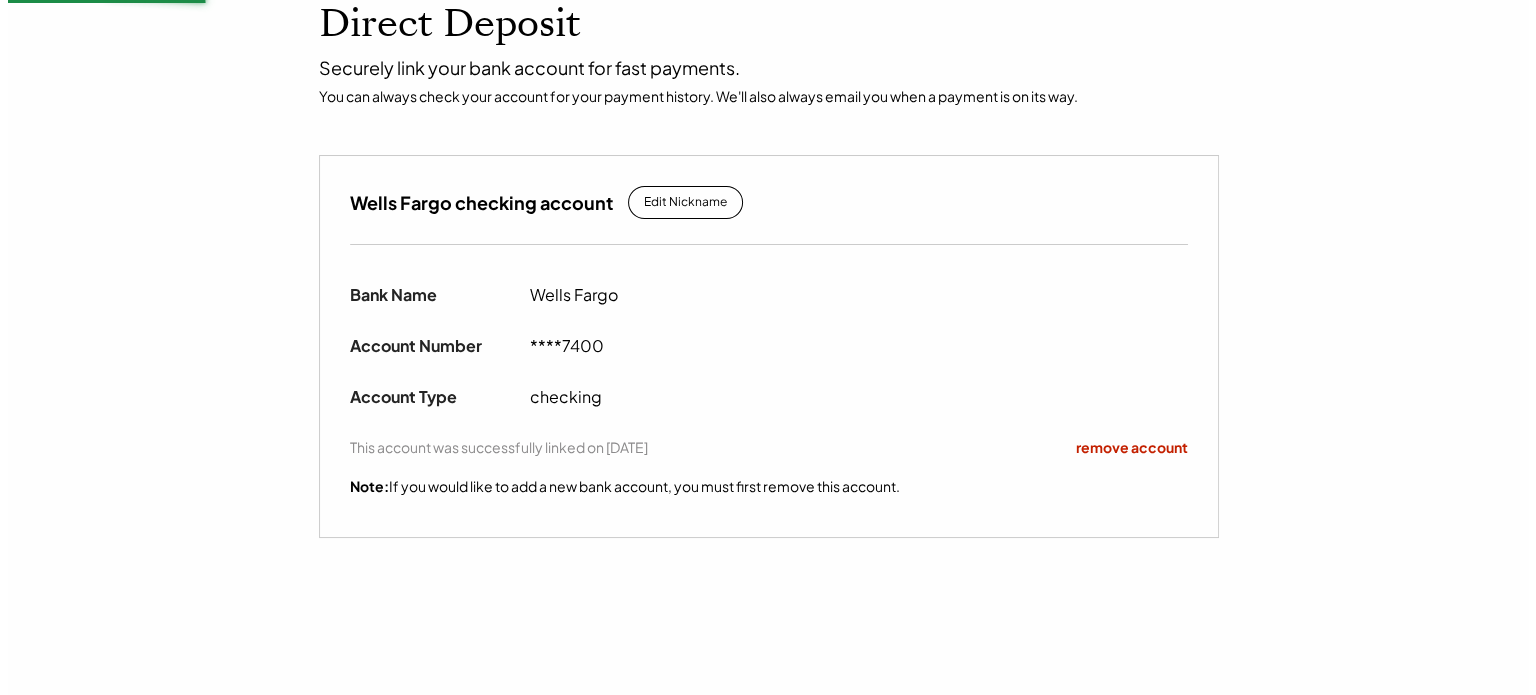 scroll, scrollTop: 440, scrollLeft: 0, axis: vertical 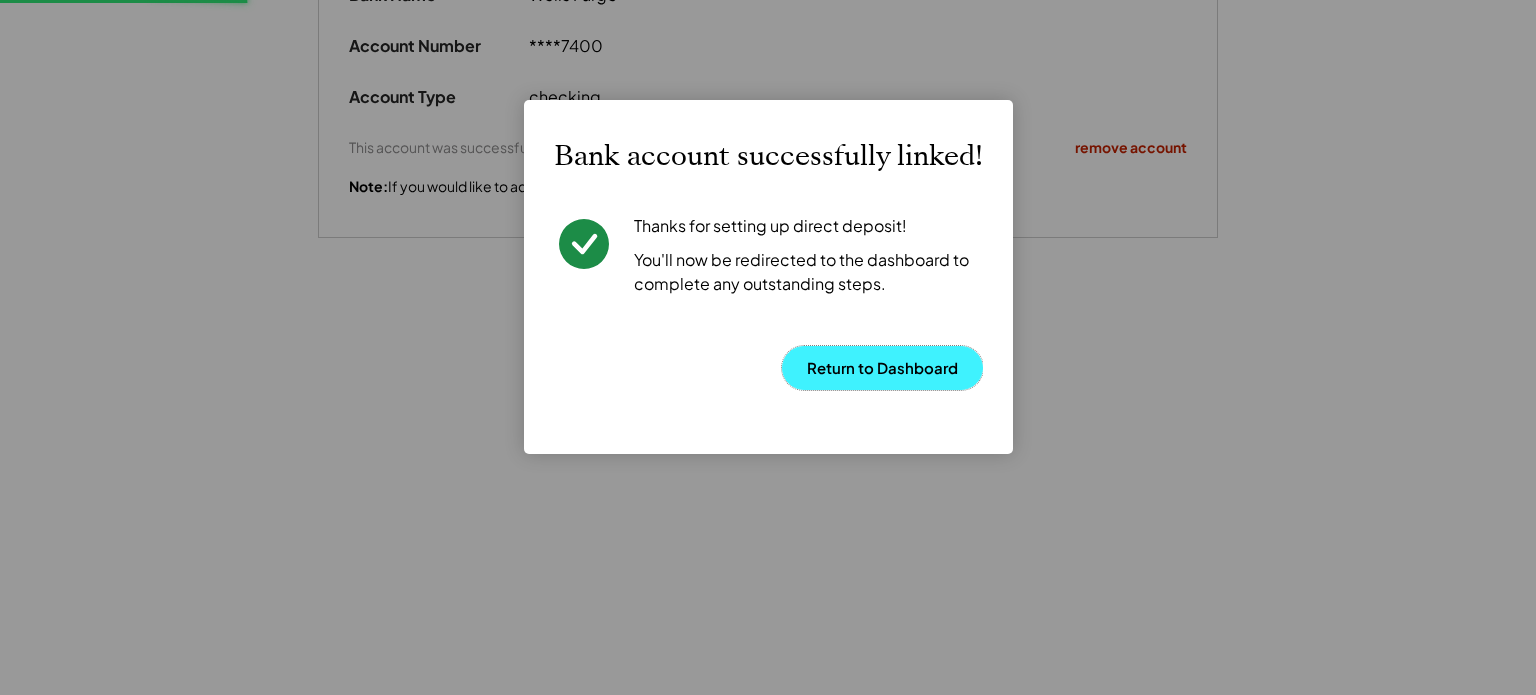 click on "Return to Dashboard" at bounding box center [882, 368] 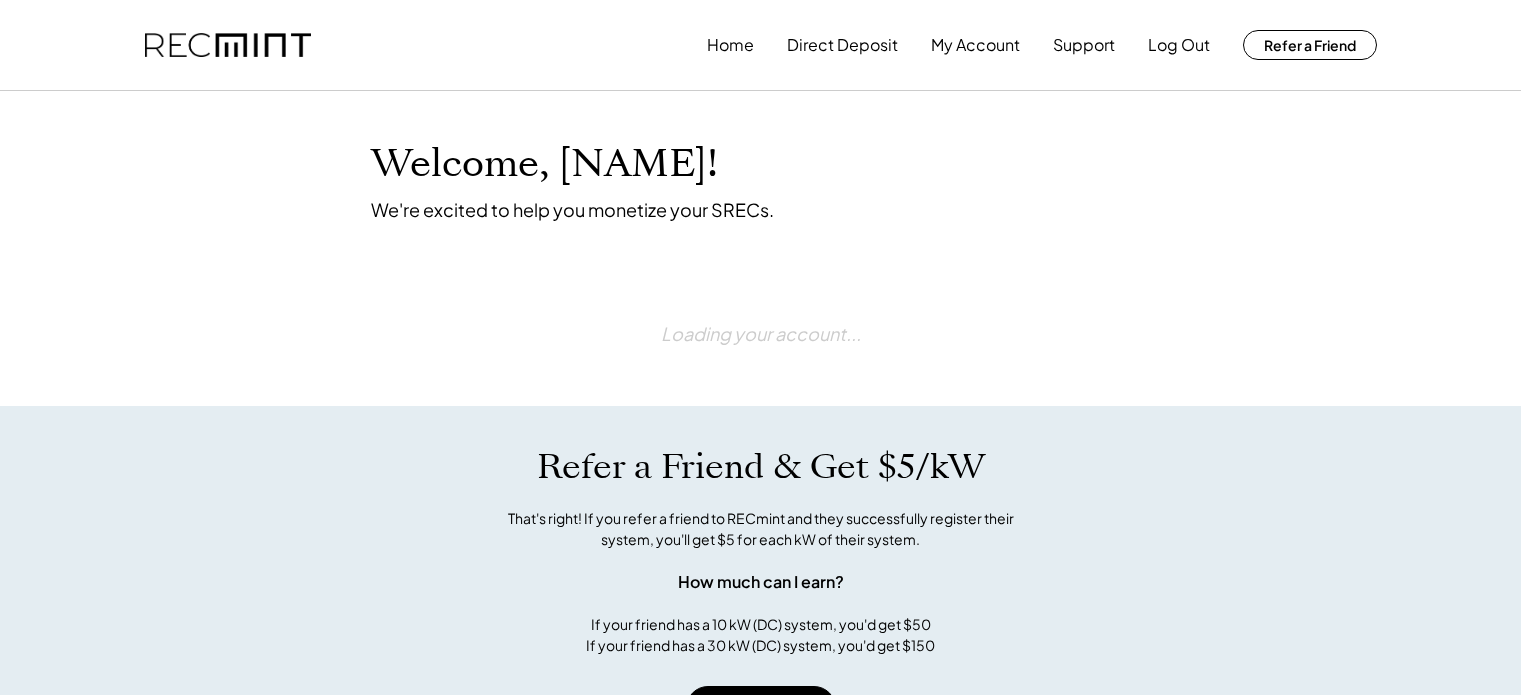 scroll, scrollTop: 0, scrollLeft: 0, axis: both 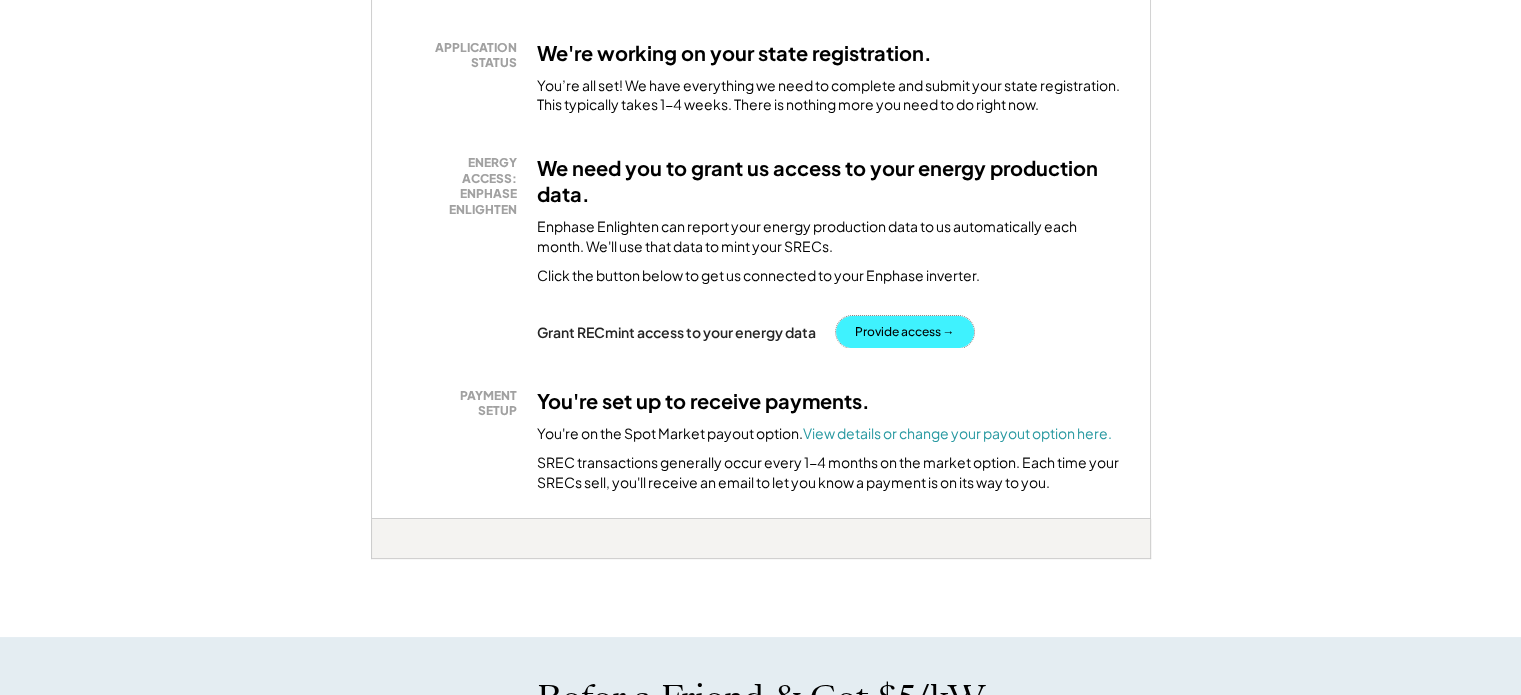 click on "Provide access →" at bounding box center [905, 332] 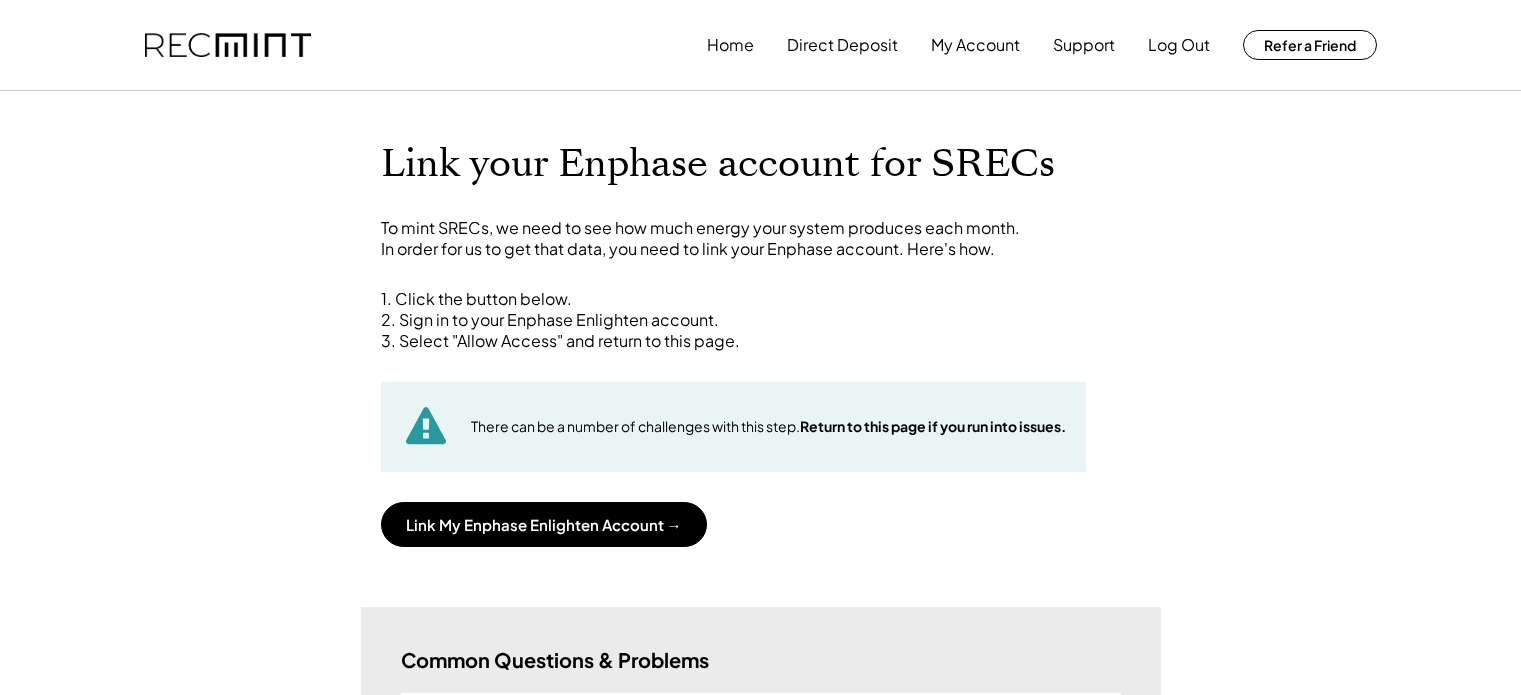 scroll, scrollTop: 0, scrollLeft: 0, axis: both 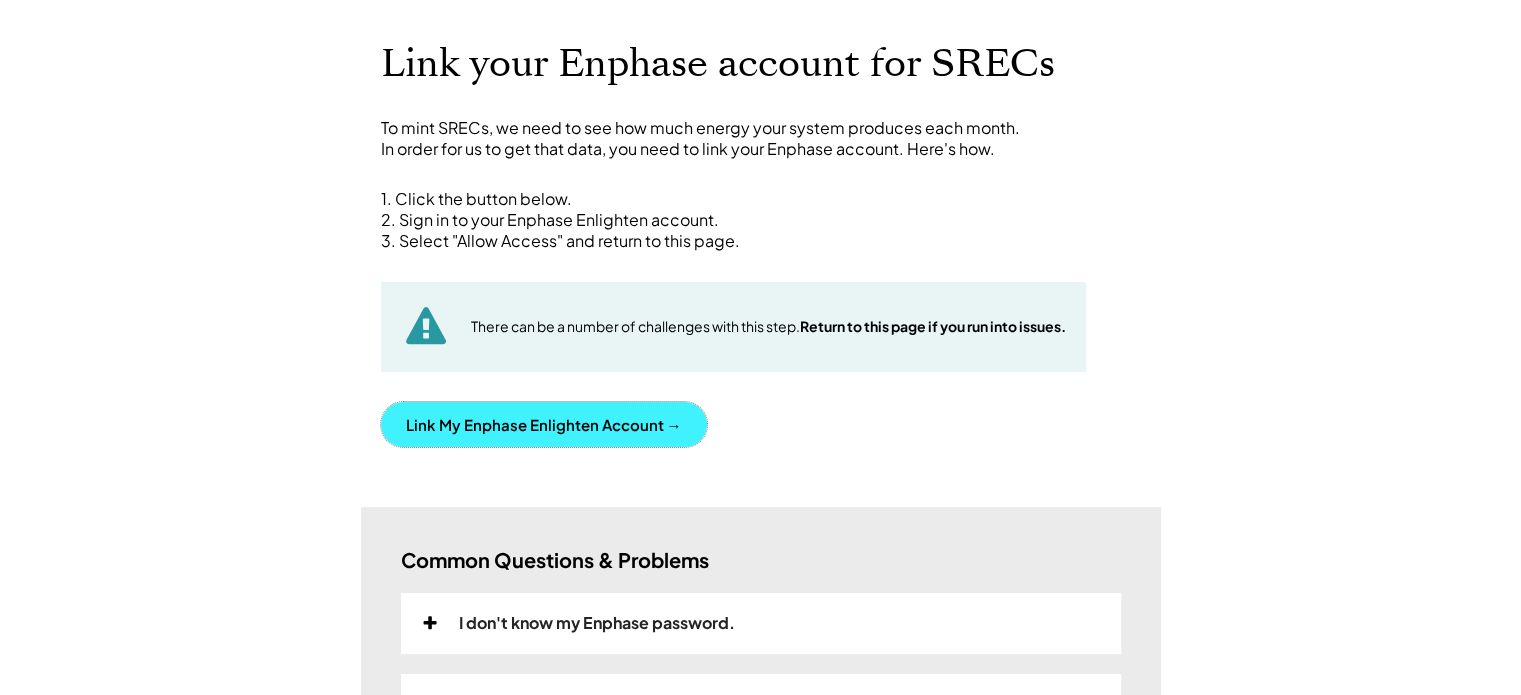 click on "Link My Enphase Enlighten Account →" at bounding box center (544, 424) 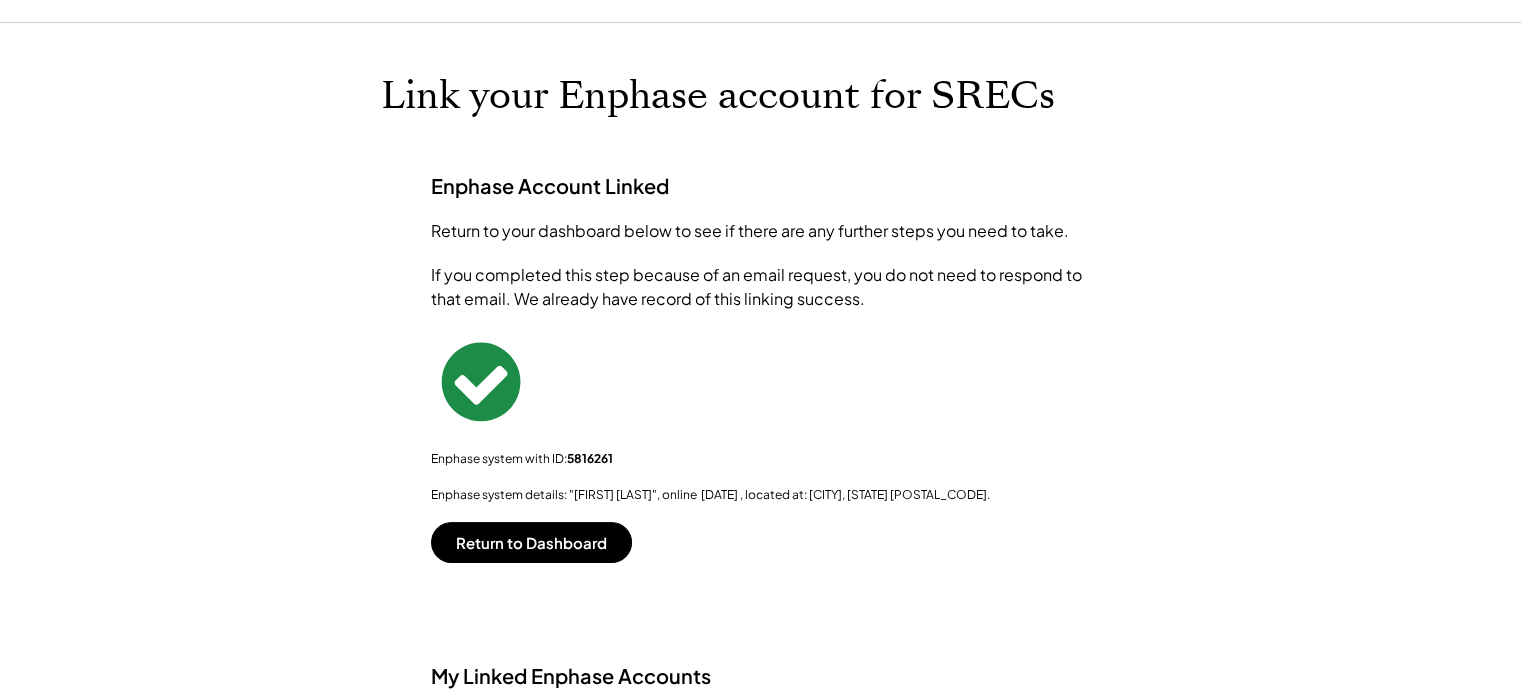 scroll, scrollTop: 0, scrollLeft: 0, axis: both 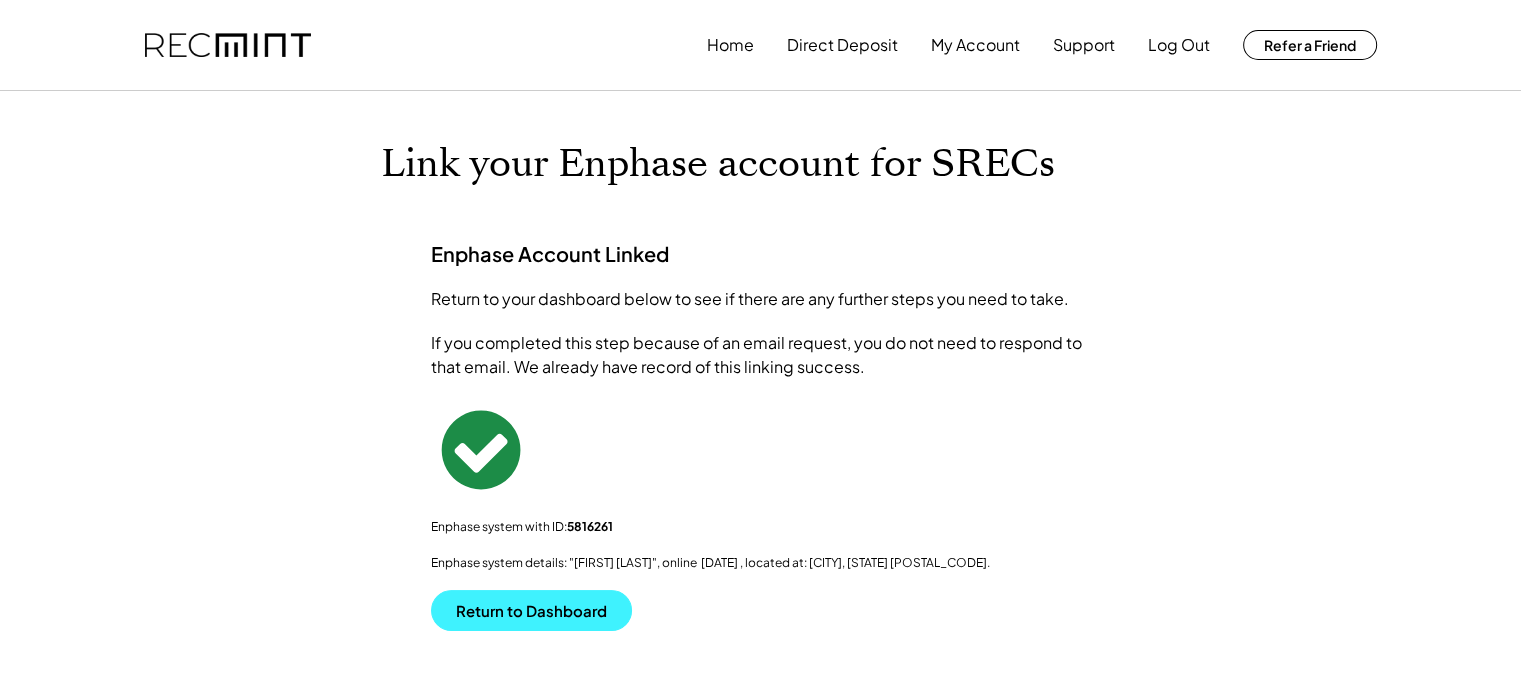 click on "Return to Dashboard" at bounding box center (531, 610) 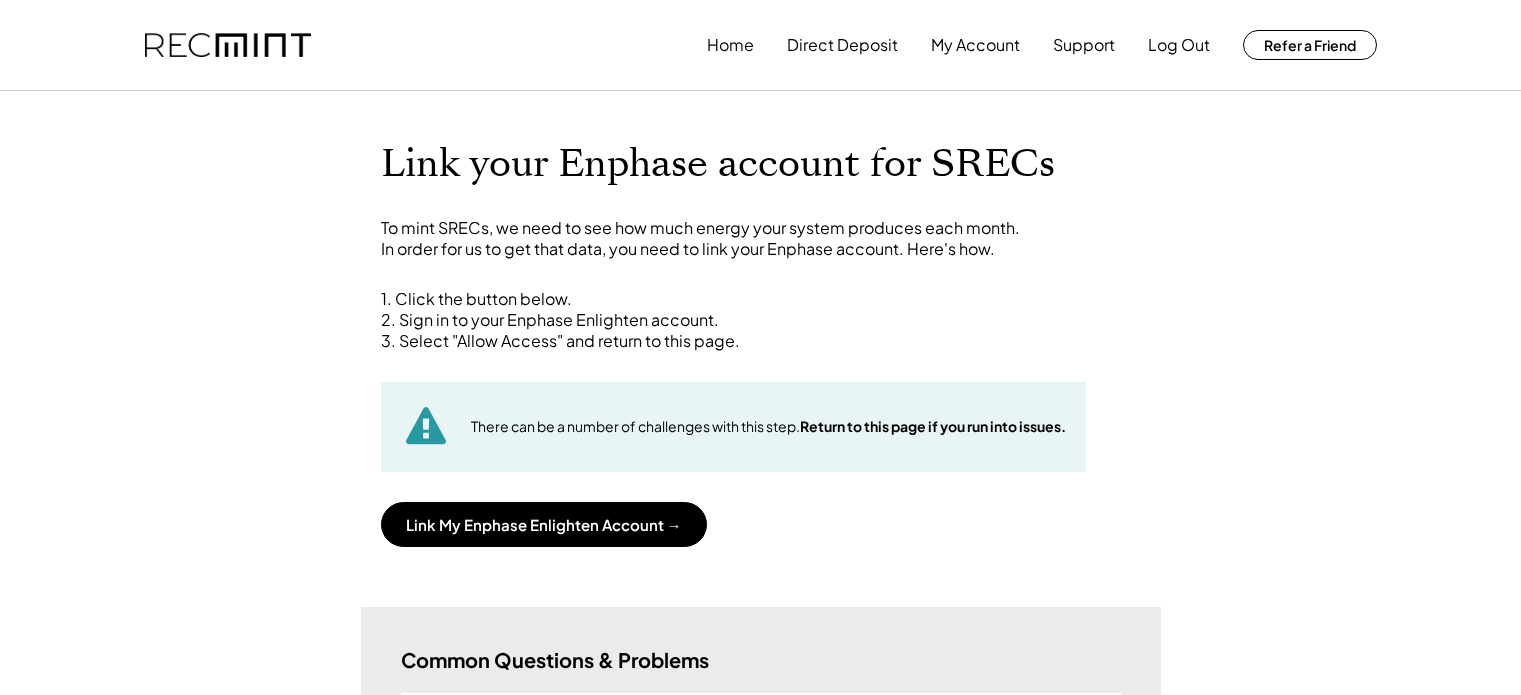 scroll, scrollTop: 0, scrollLeft: 0, axis: both 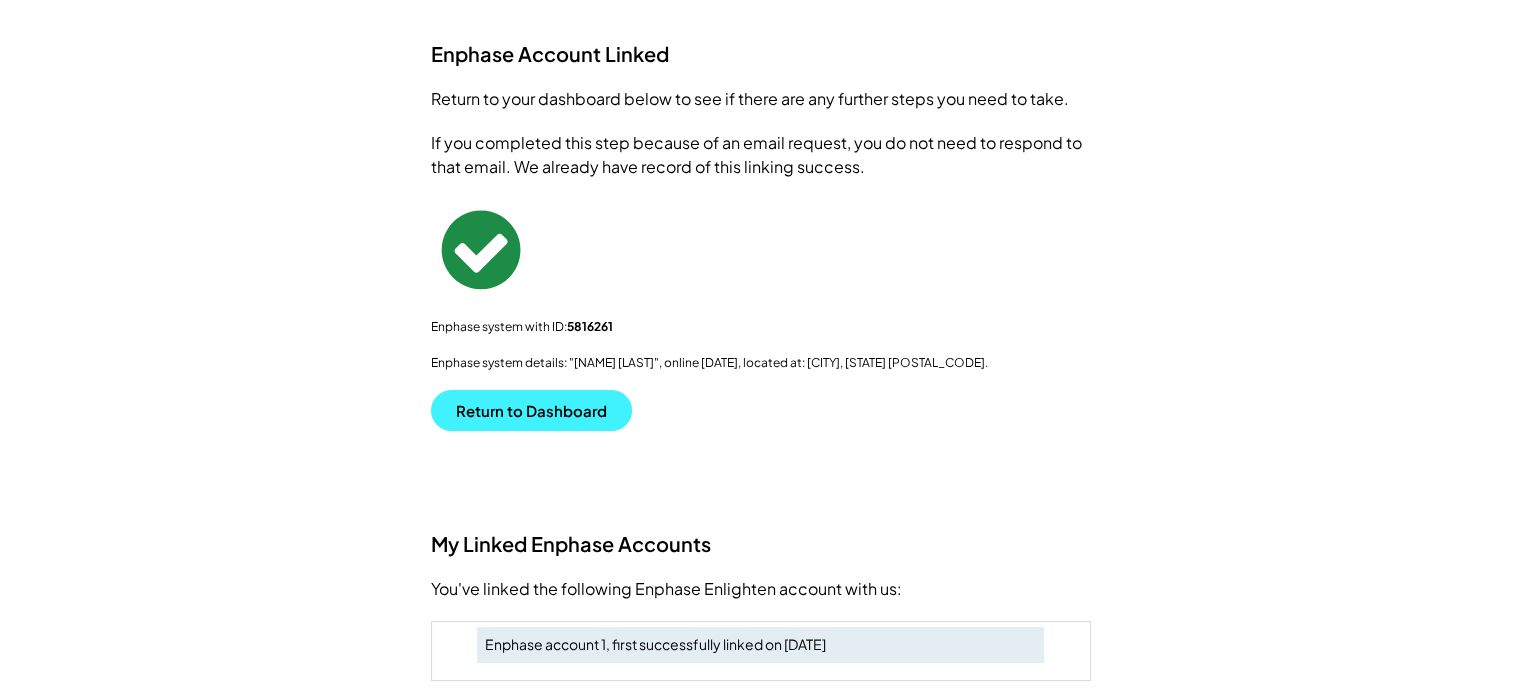 click on "Return to Dashboard" at bounding box center [531, 410] 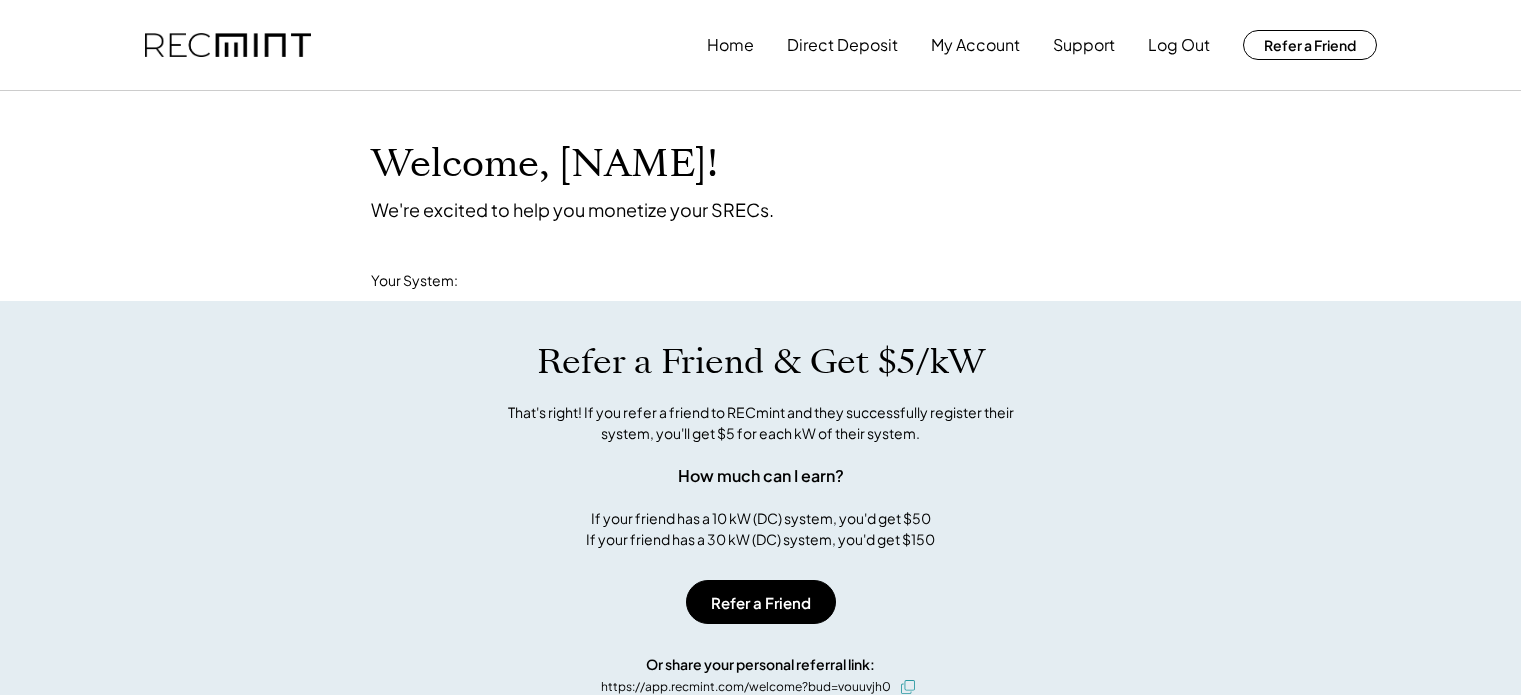 scroll, scrollTop: 0, scrollLeft: 0, axis: both 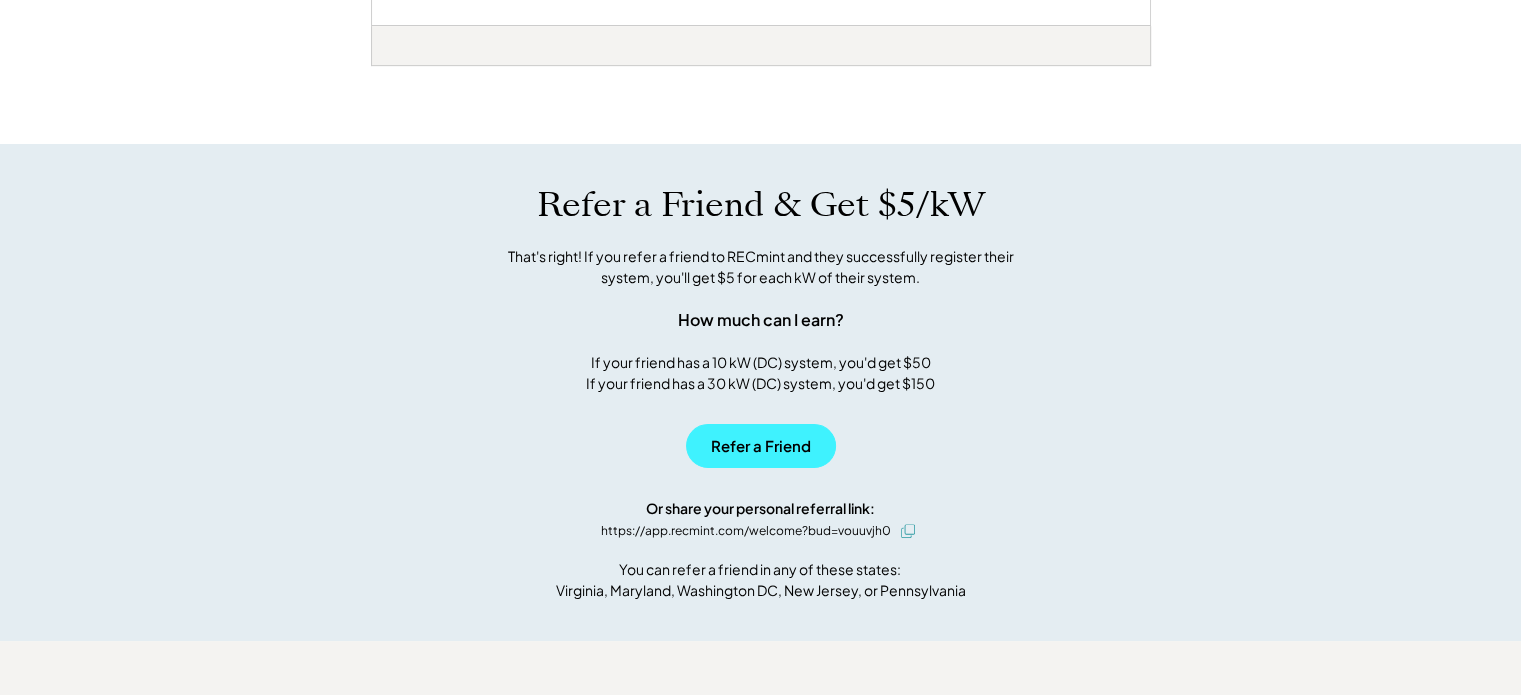 click on "Refer a Friend" at bounding box center [761, 446] 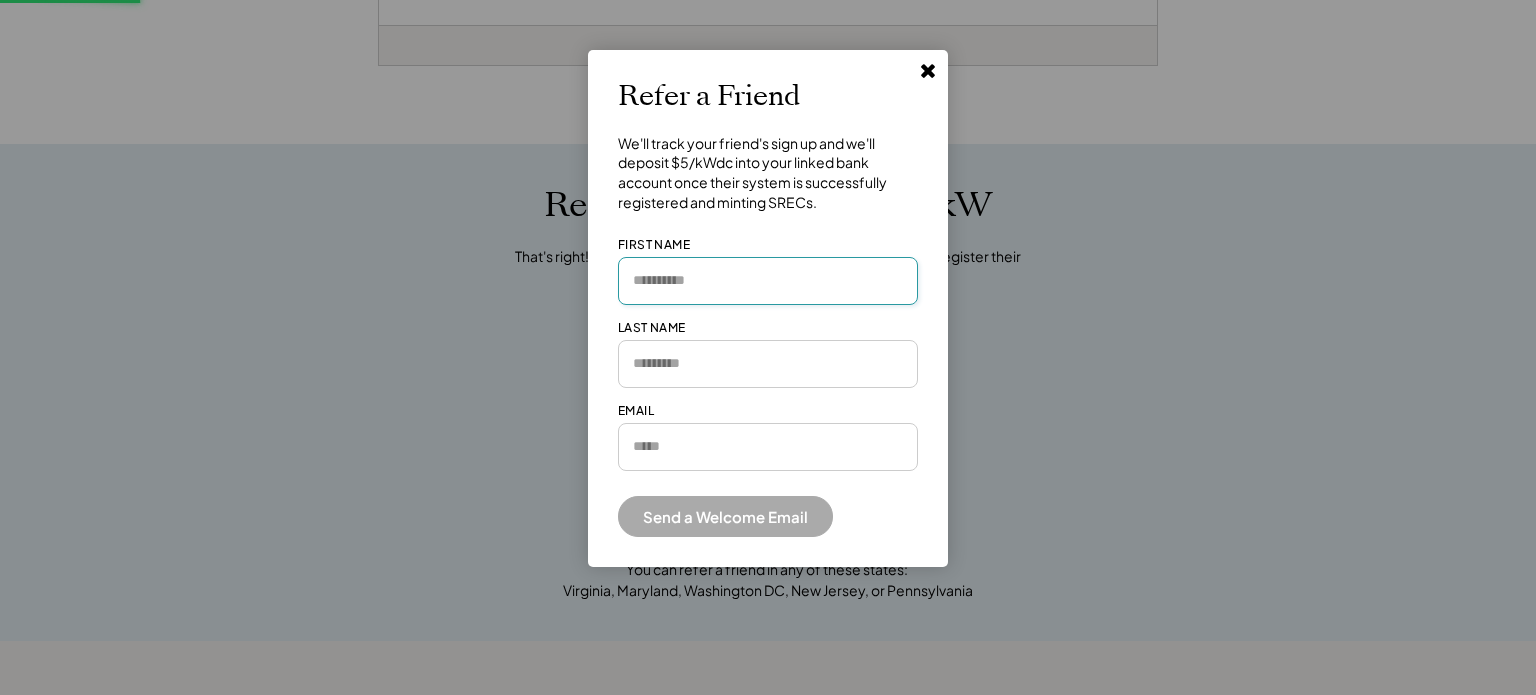 click at bounding box center [768, 281] 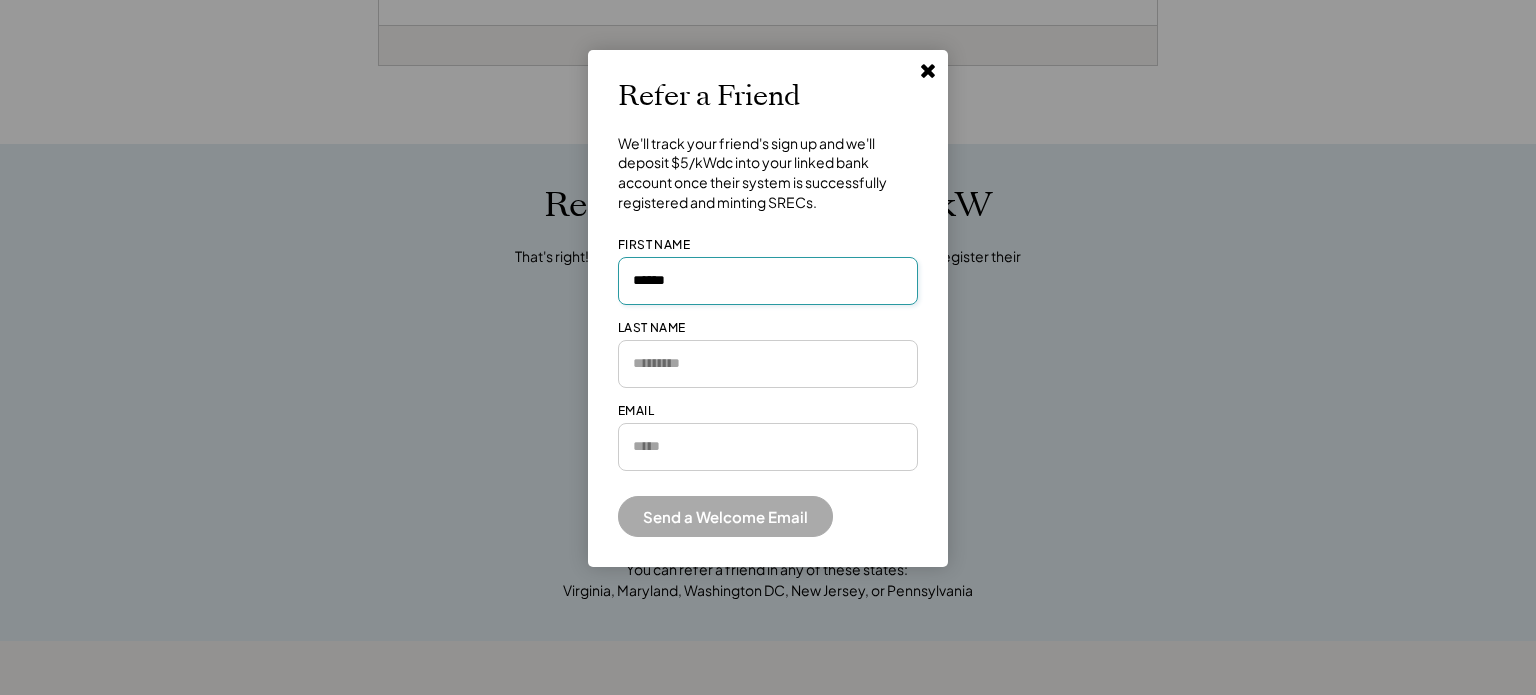 type on "******" 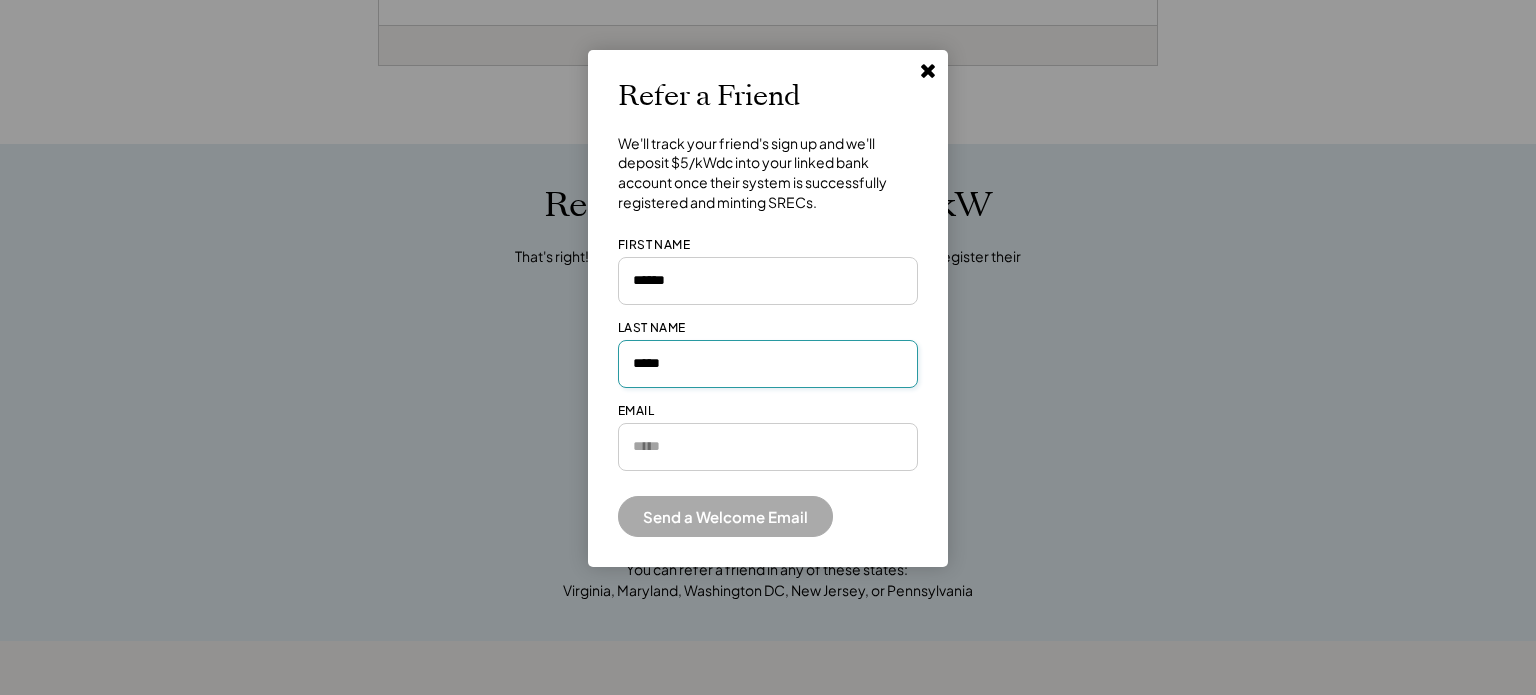 type on "*****" 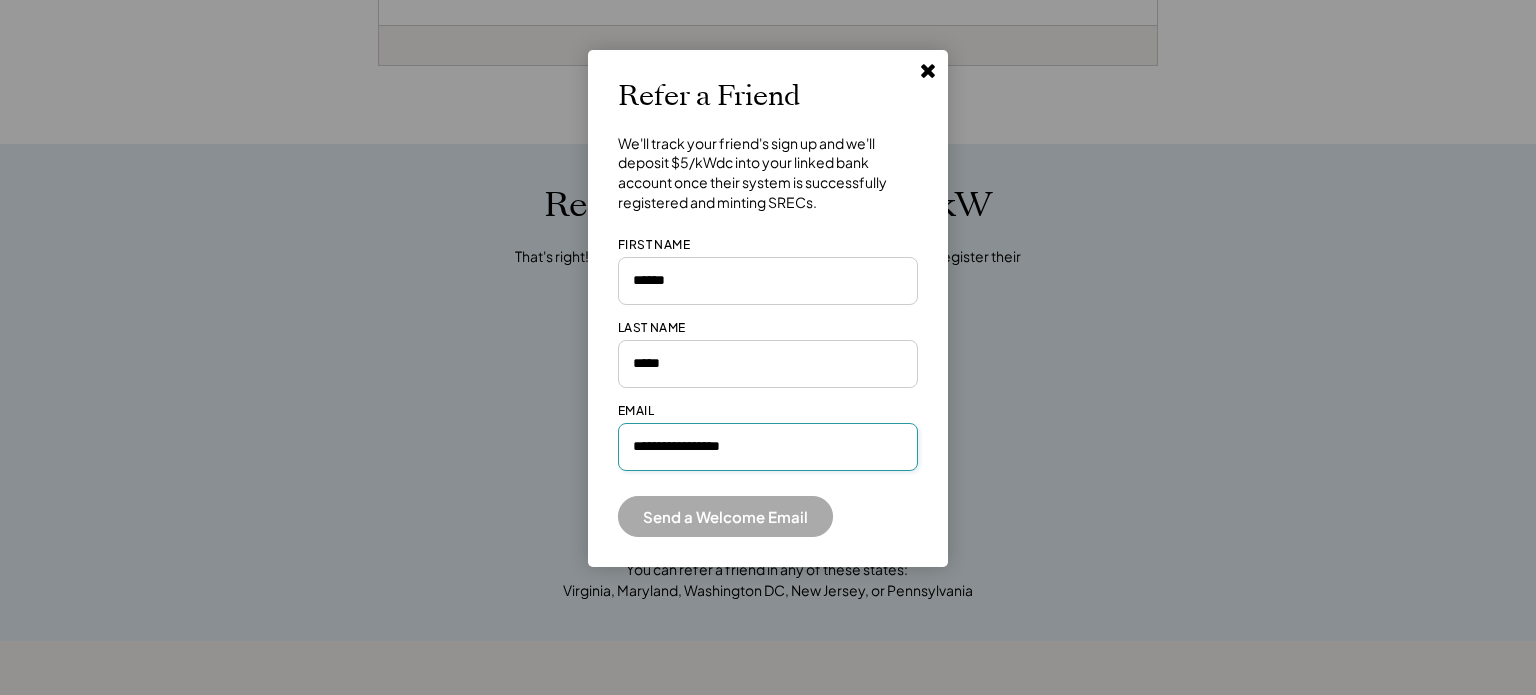 type on "**********" 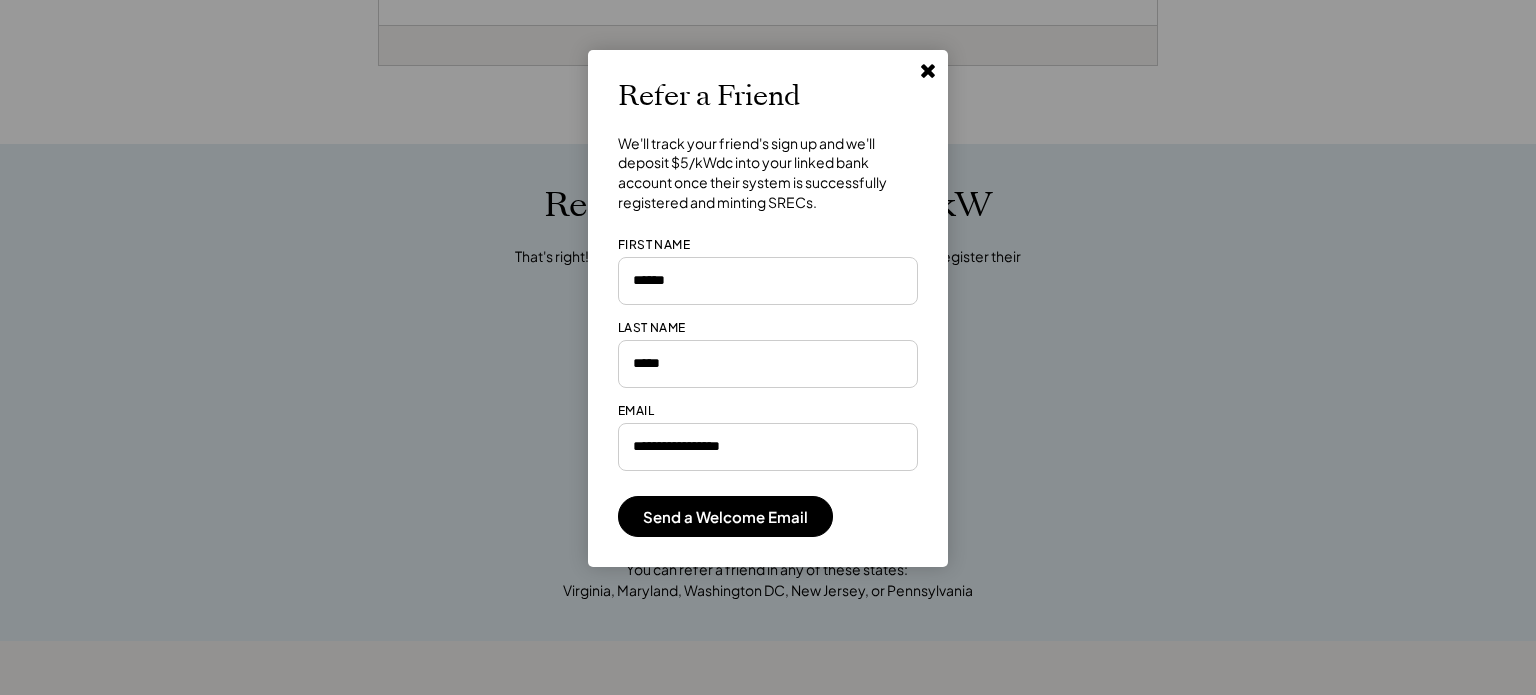 drag, startPoint x: 871, startPoint y: 521, endPoint x: 846, endPoint y: 523, distance: 25.079872 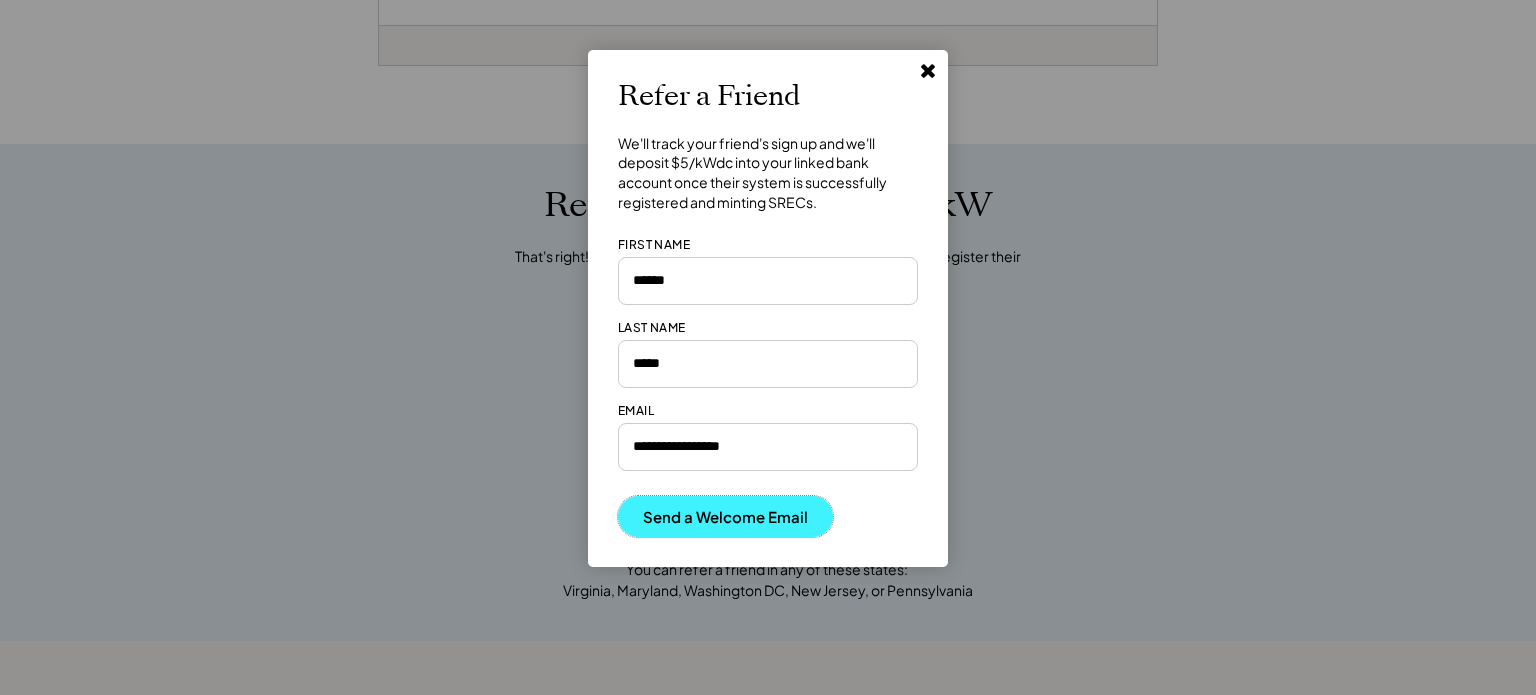 click on "Send a Welcome Email" at bounding box center (725, 516) 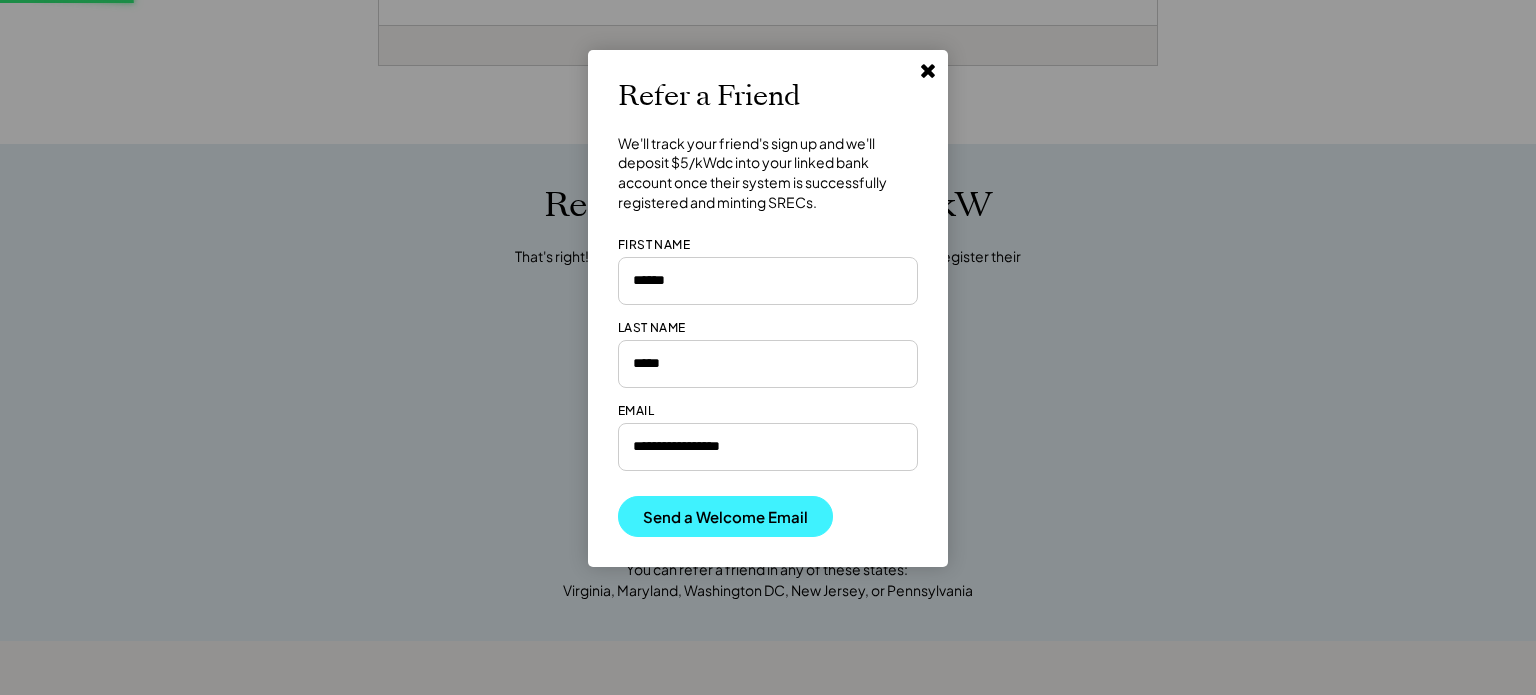 type 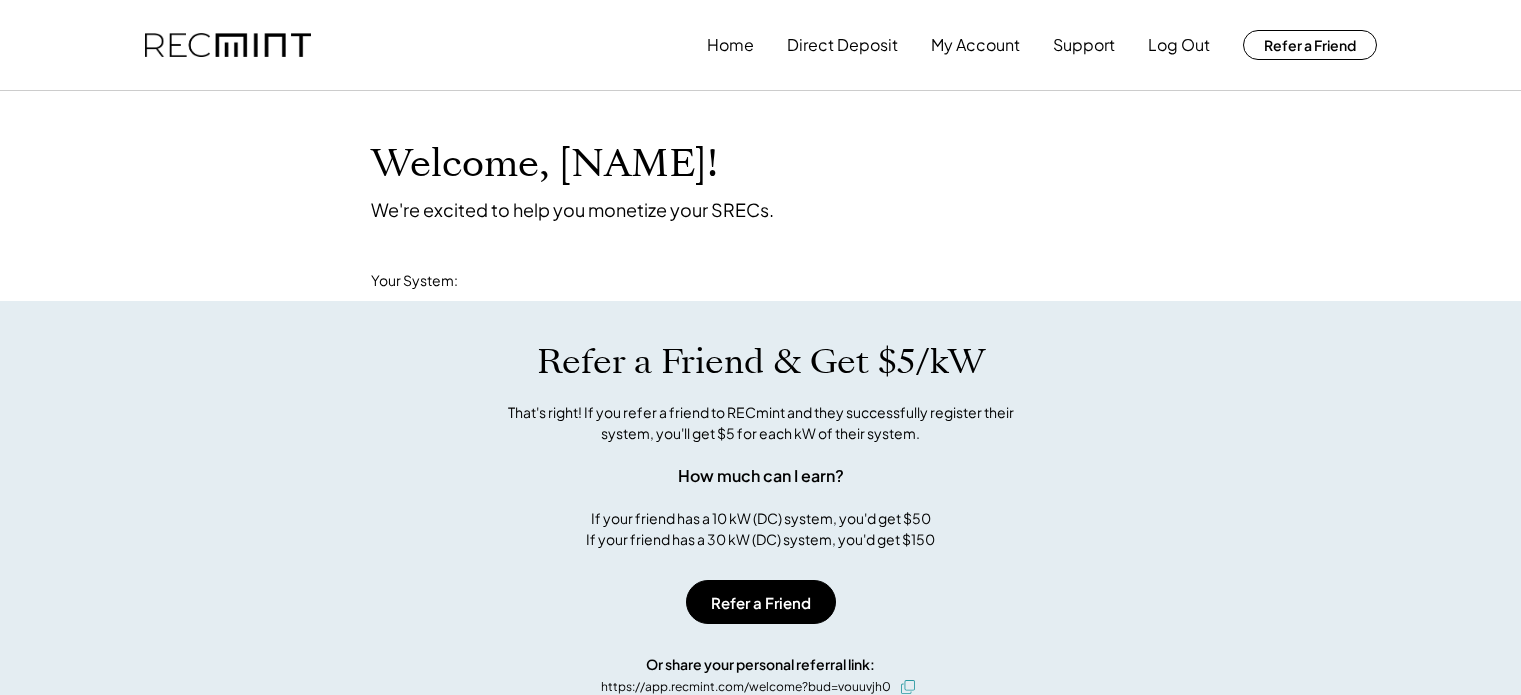 scroll, scrollTop: 0, scrollLeft: 0, axis: both 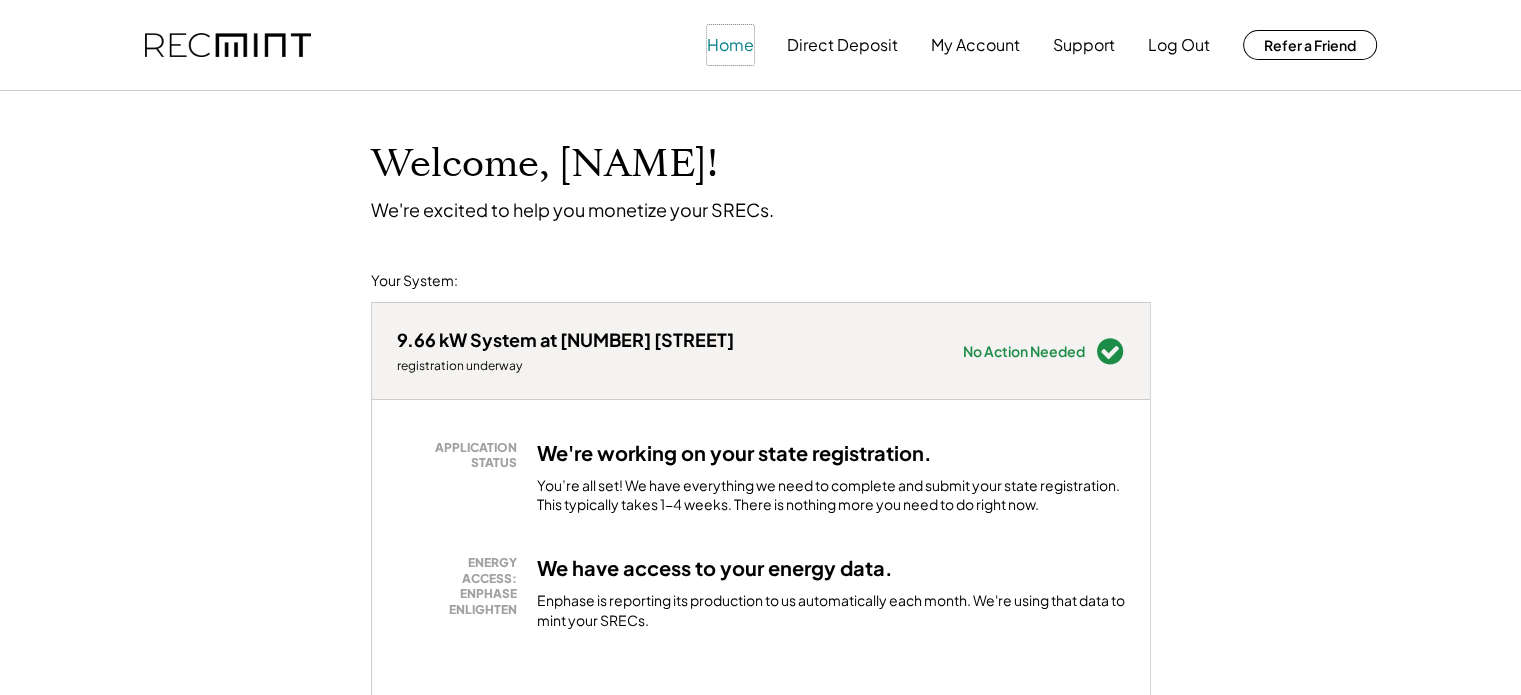 click on "Home" at bounding box center [730, 45] 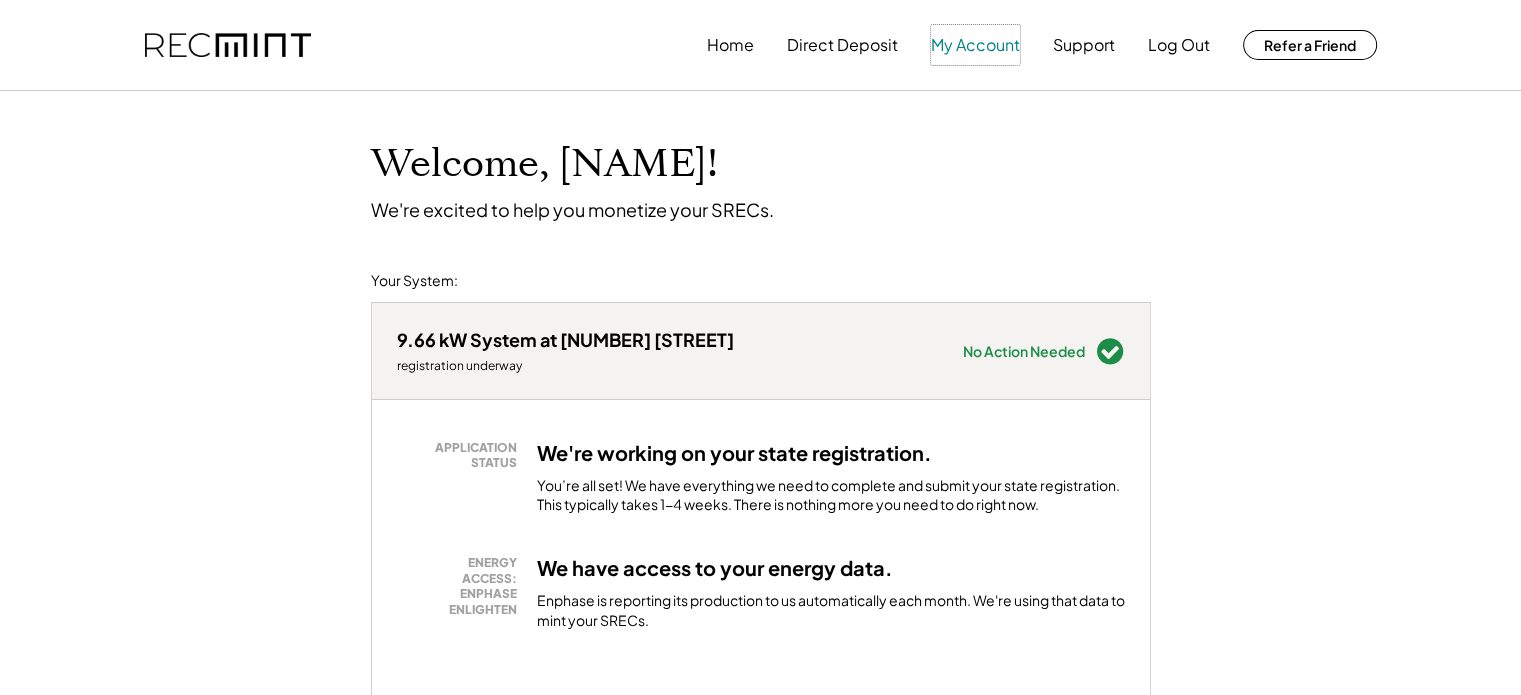 click on "My Account" at bounding box center [975, 45] 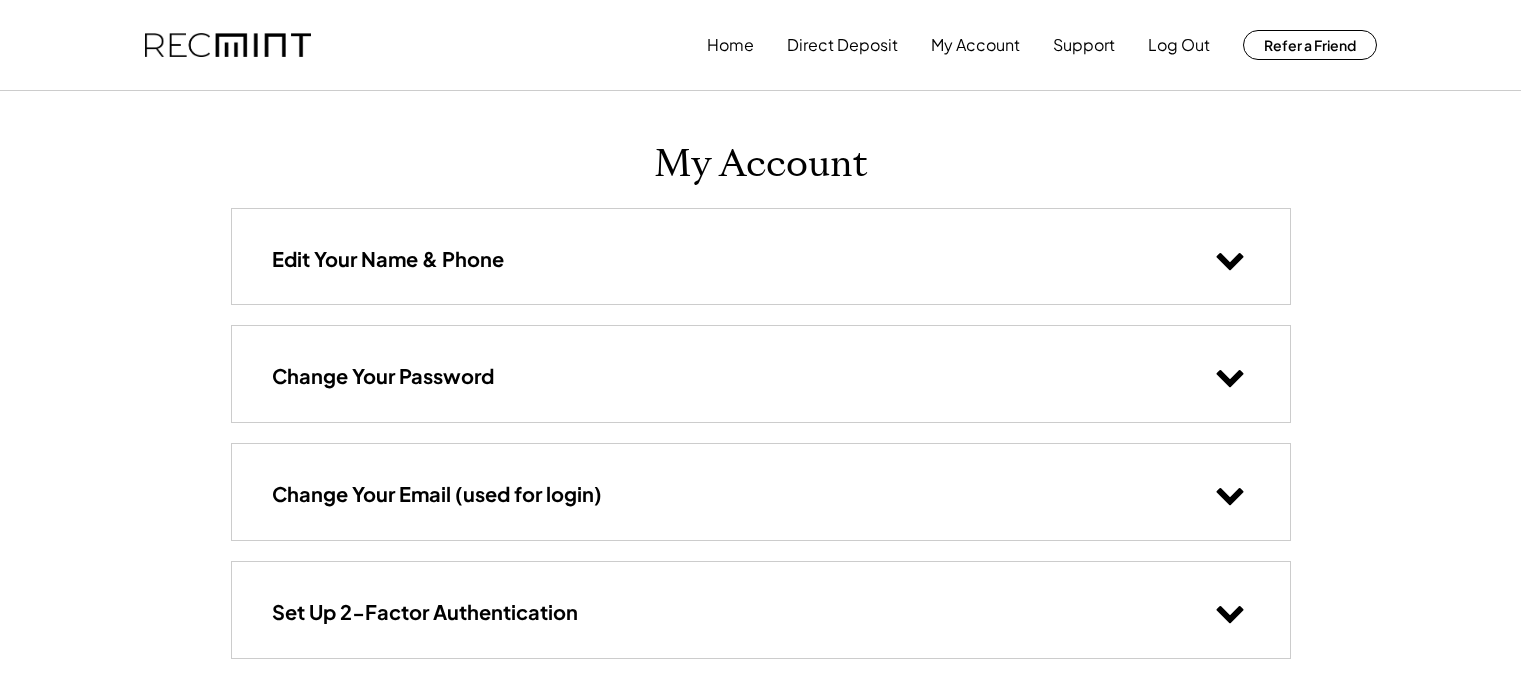 scroll, scrollTop: 0, scrollLeft: 0, axis: both 